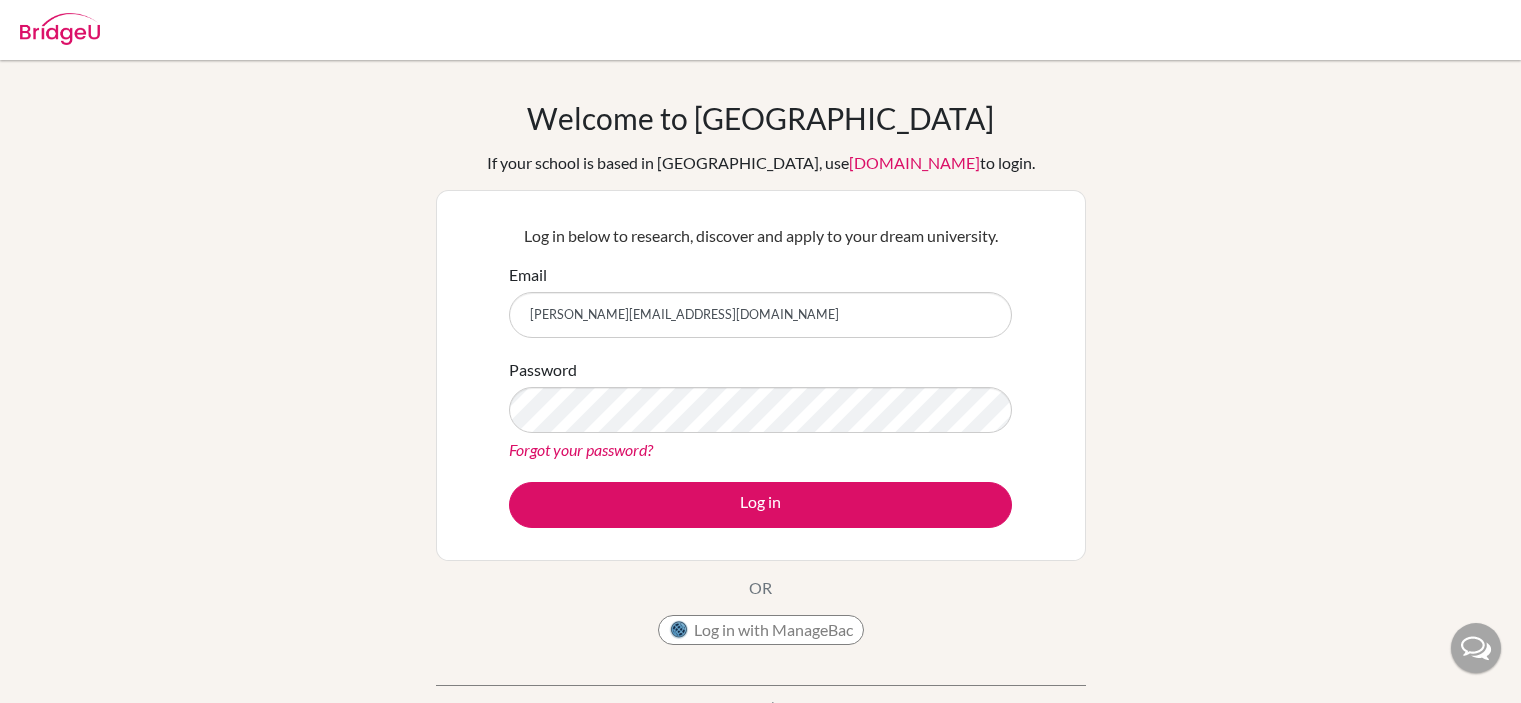 scroll, scrollTop: 0, scrollLeft: 0, axis: both 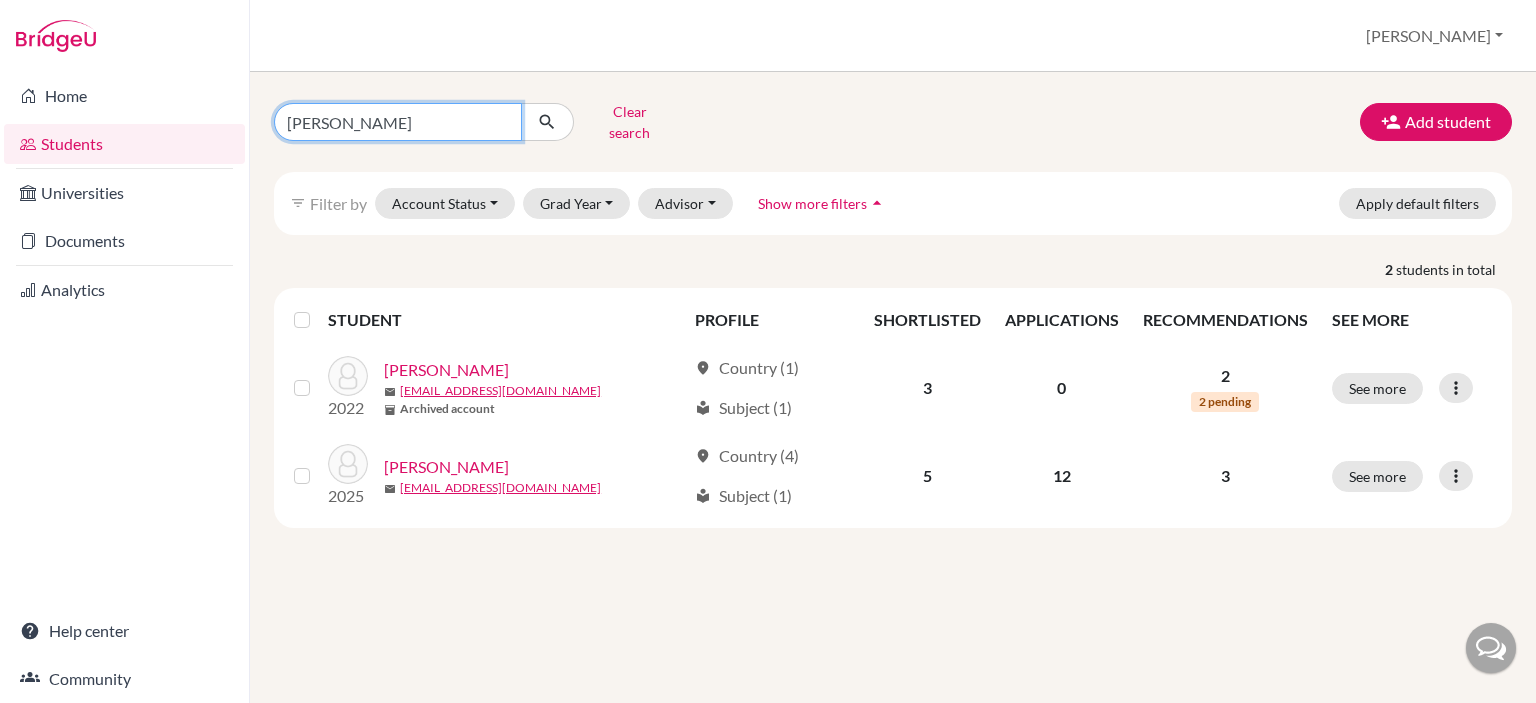 drag, startPoint x: 420, startPoint y: 102, endPoint x: 33, endPoint y: 150, distance: 389.9654 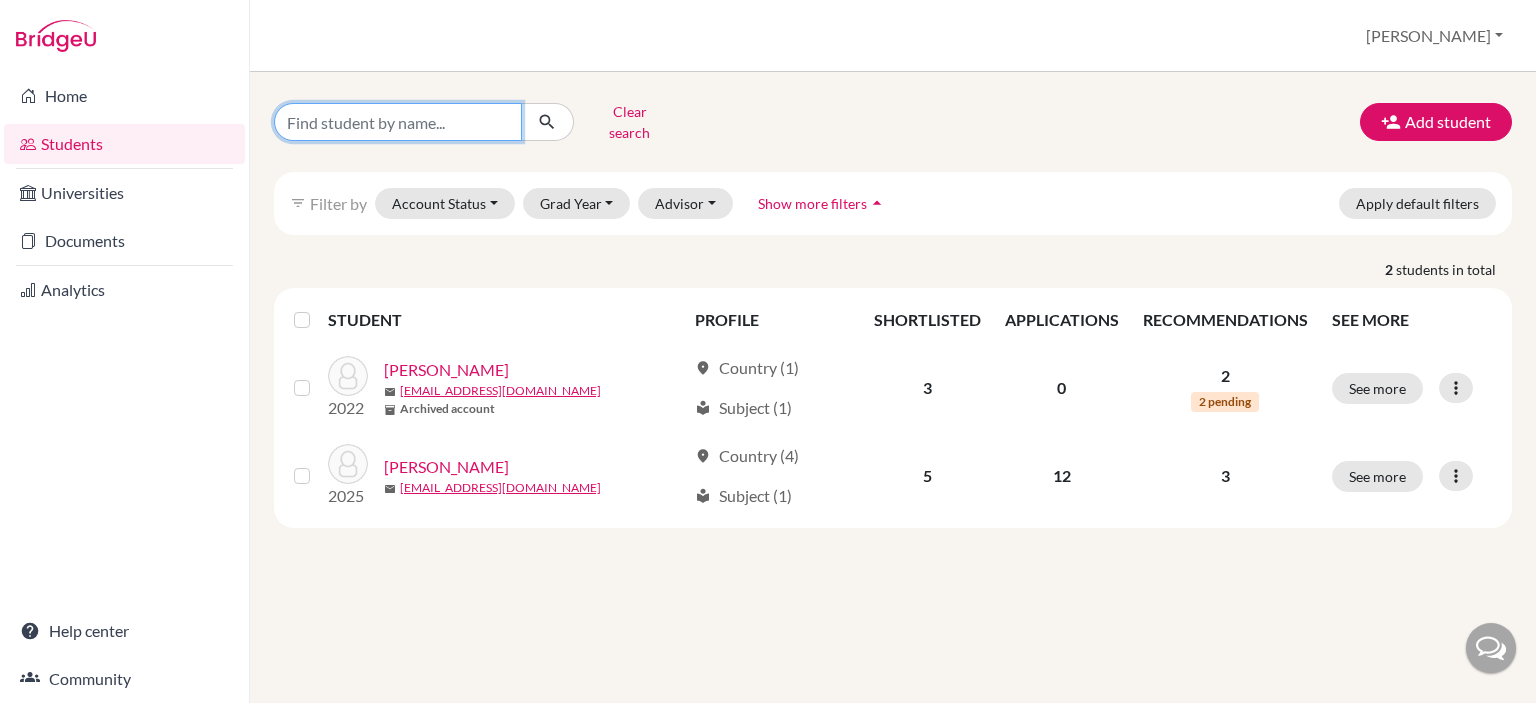 type 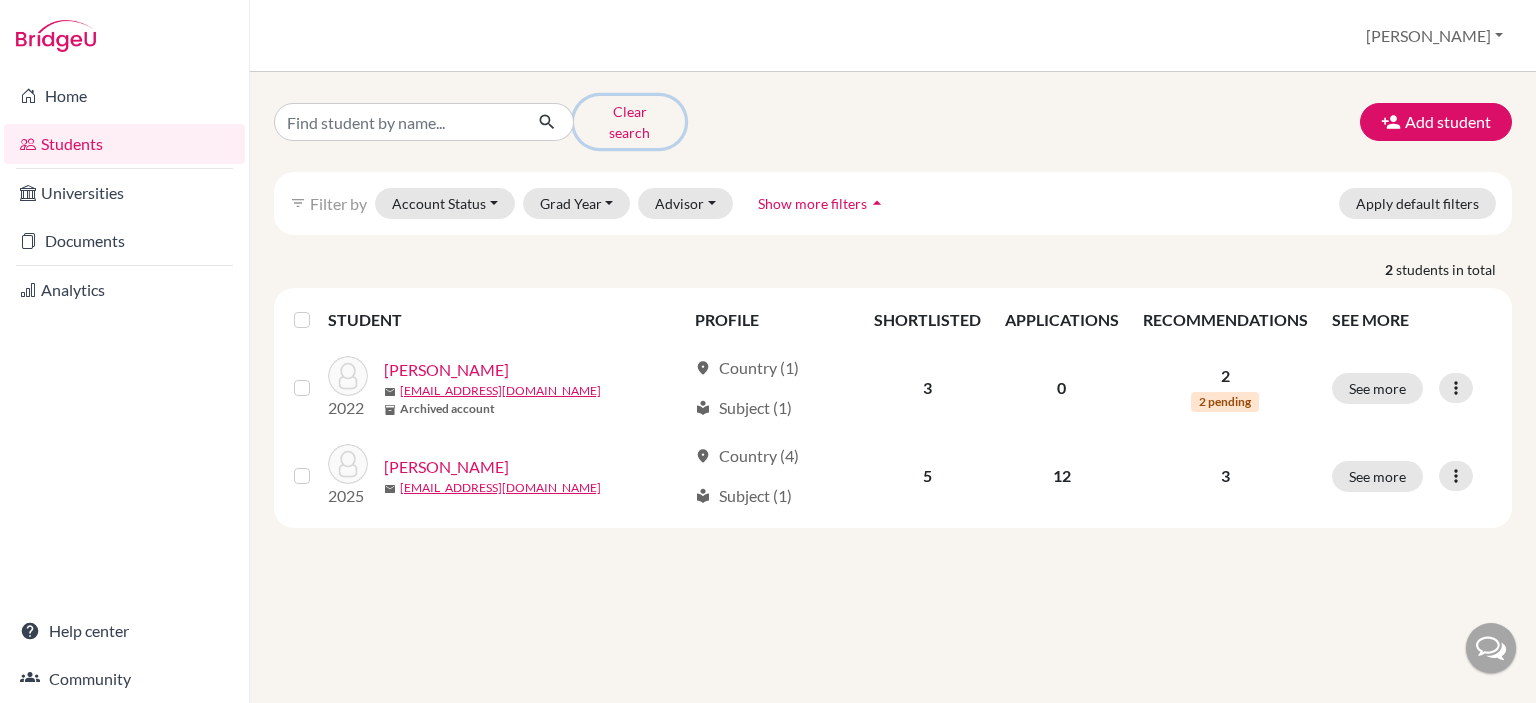 click on "Clear search" at bounding box center [629, 122] 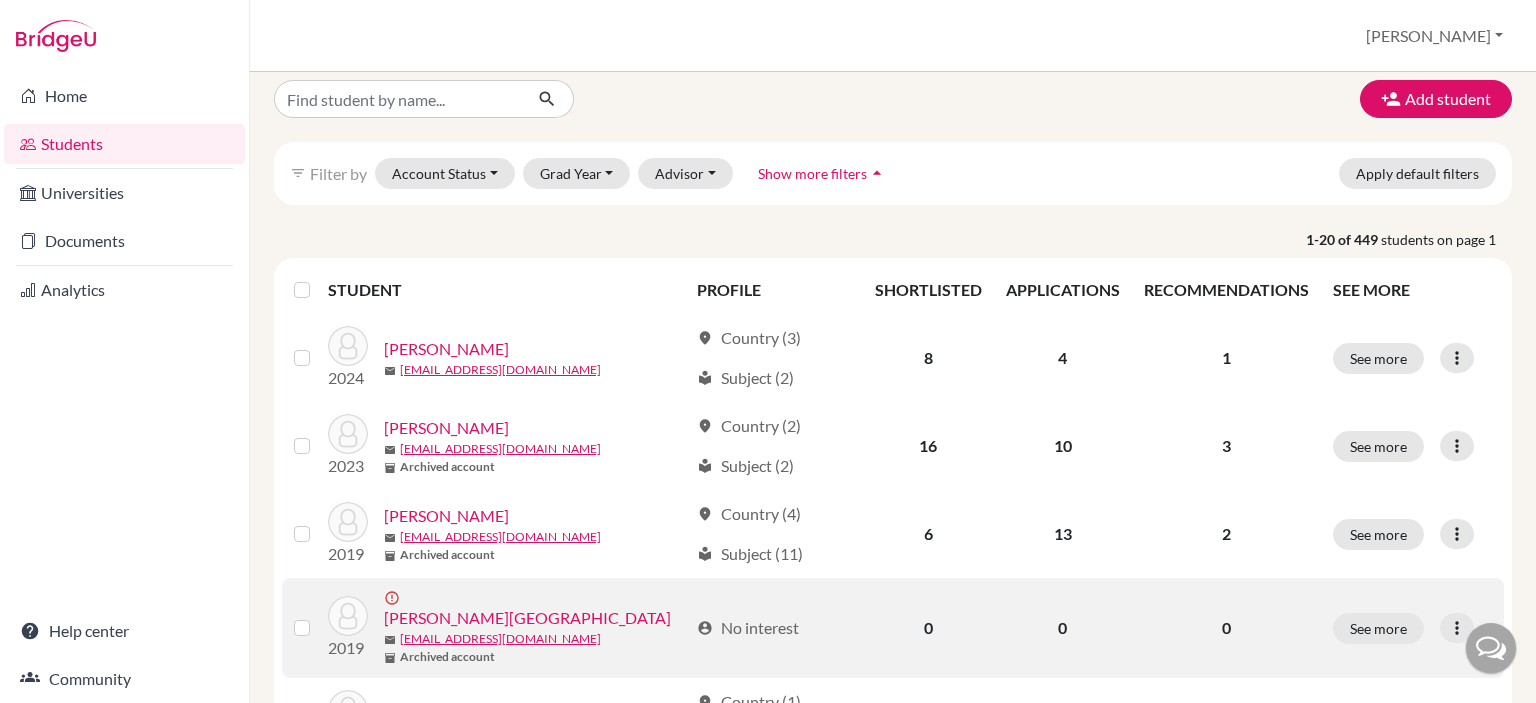 scroll, scrollTop: 0, scrollLeft: 0, axis: both 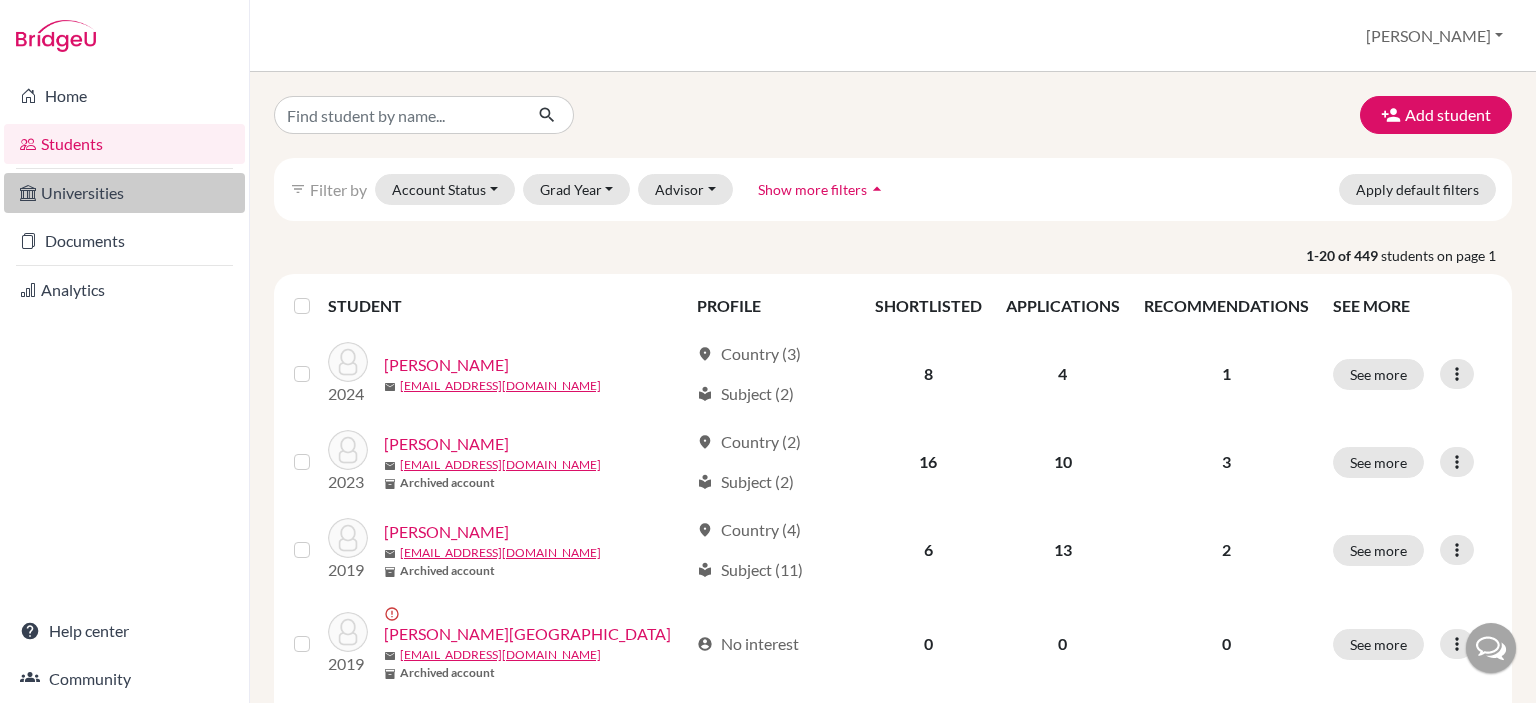 click on "Universities" at bounding box center [124, 193] 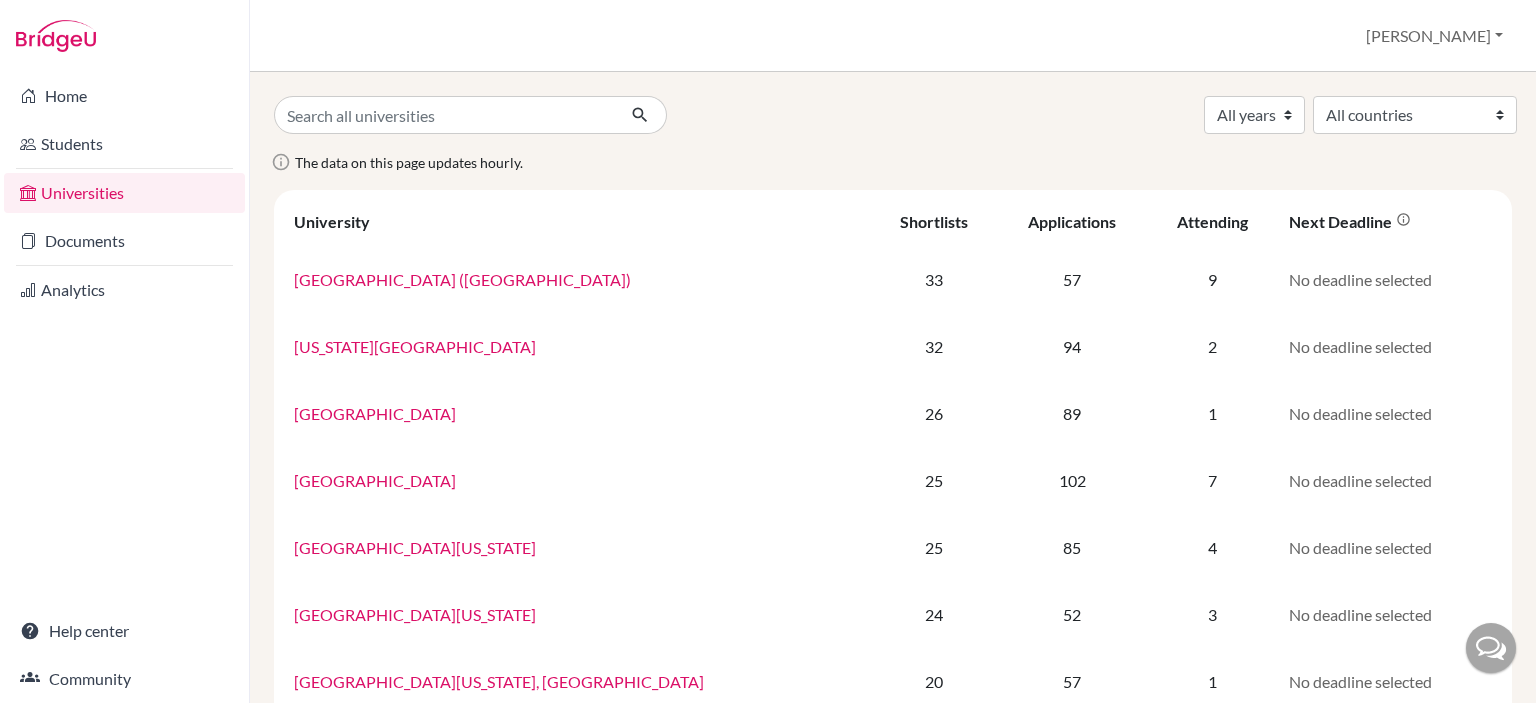 scroll, scrollTop: 0, scrollLeft: 0, axis: both 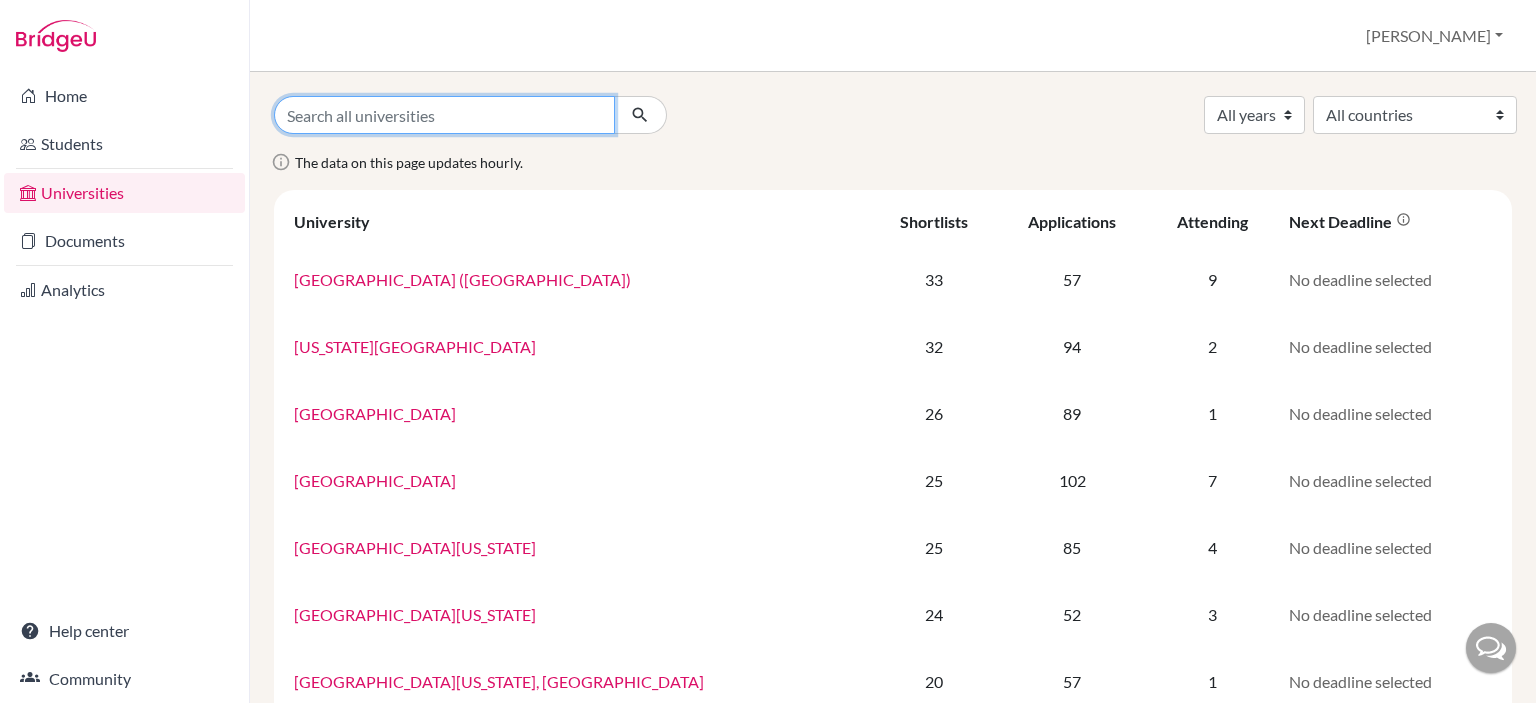 click at bounding box center [444, 115] 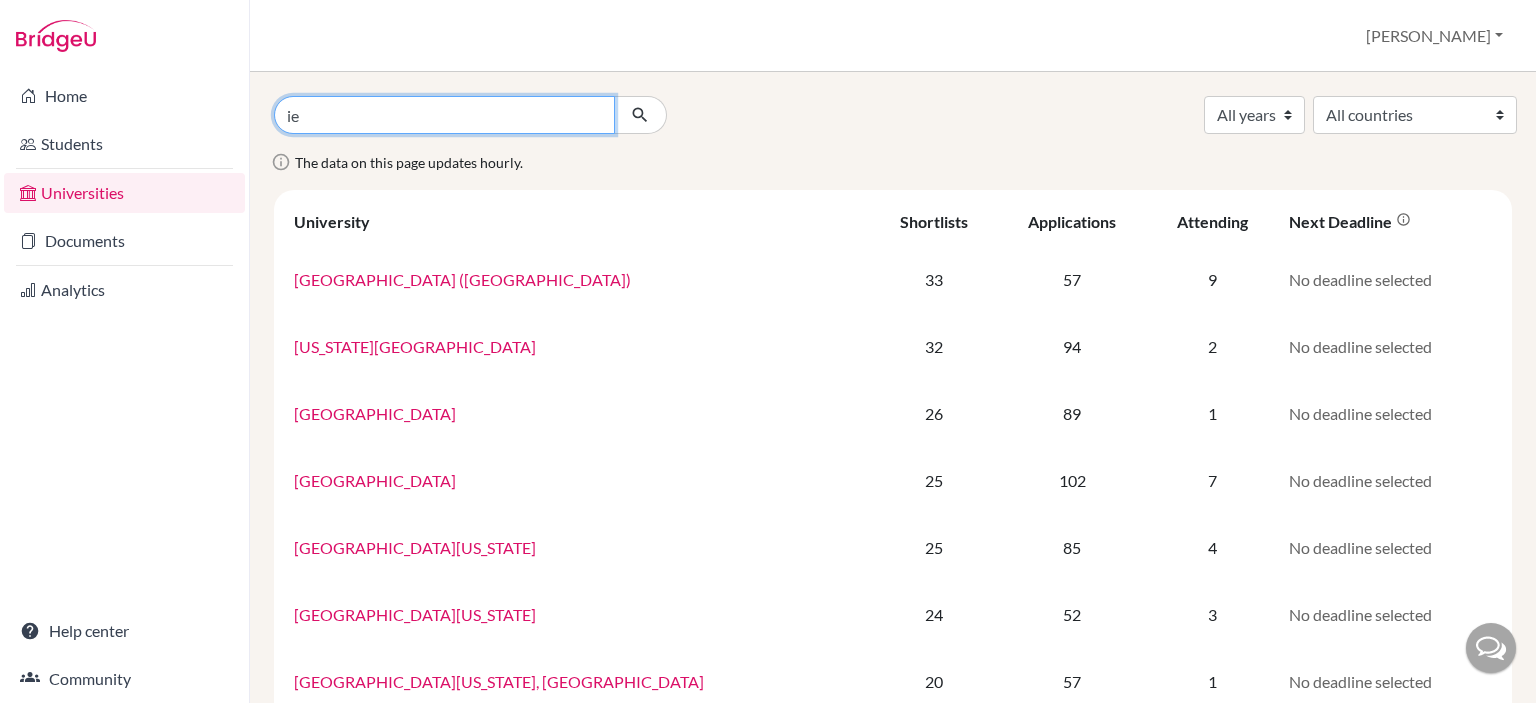 type on "ie" 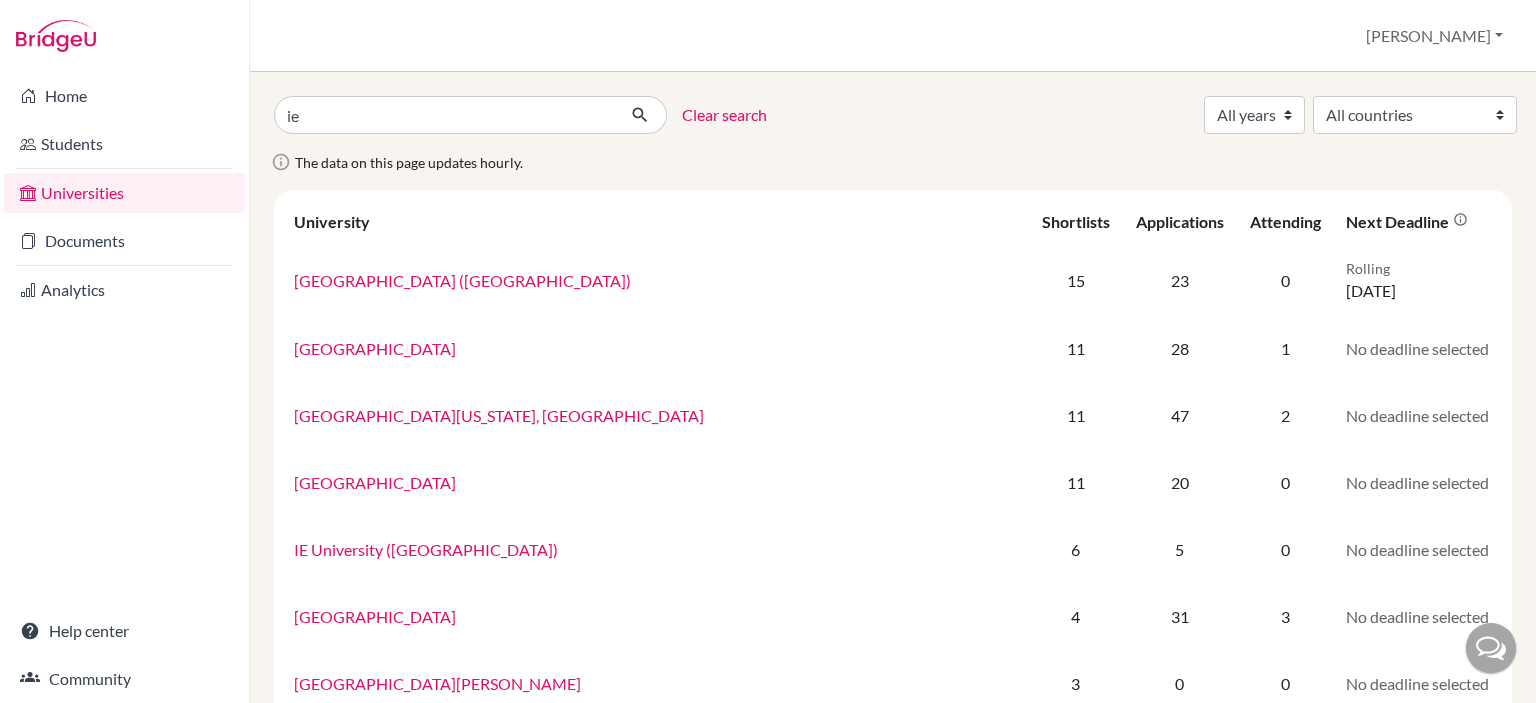 scroll, scrollTop: 0, scrollLeft: 0, axis: both 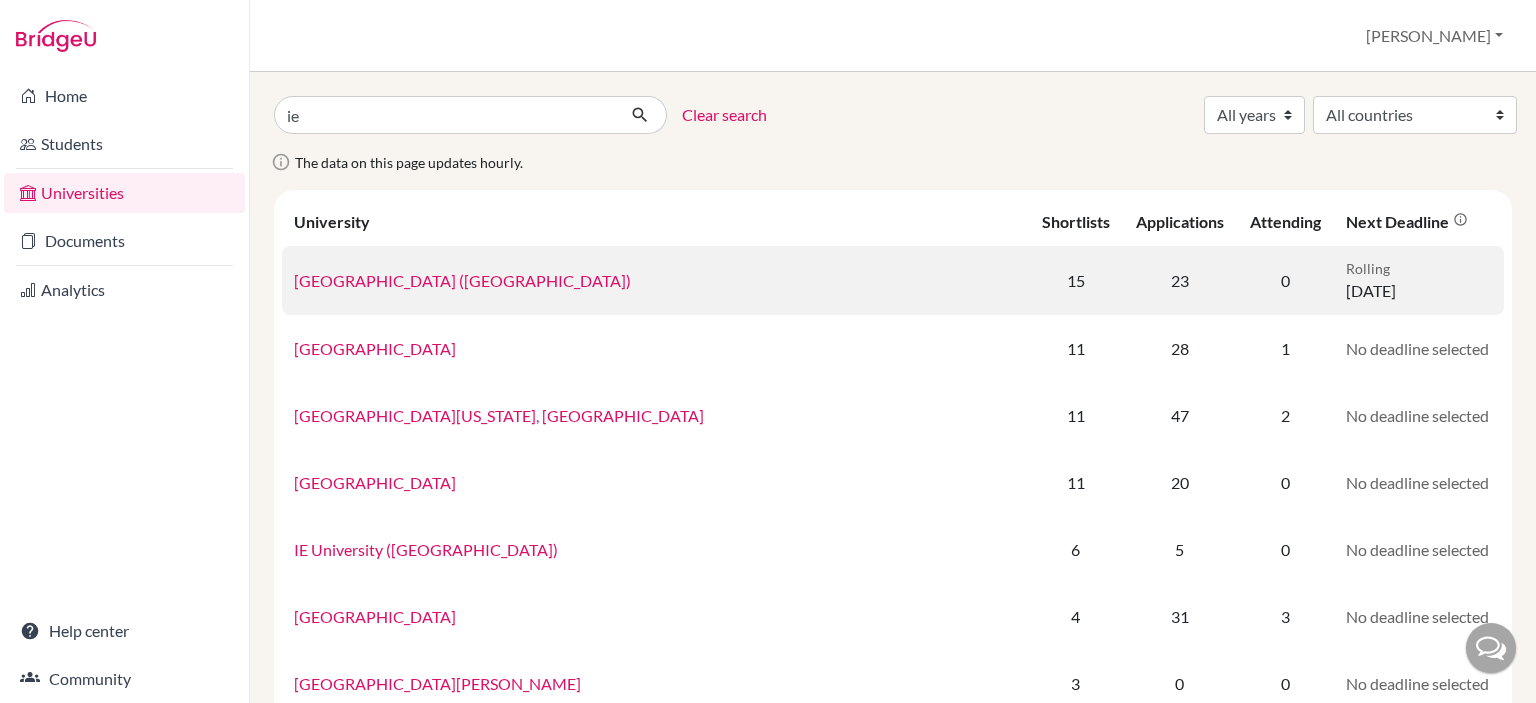 click on "[GEOGRAPHIC_DATA] ([GEOGRAPHIC_DATA])" at bounding box center (462, 280) 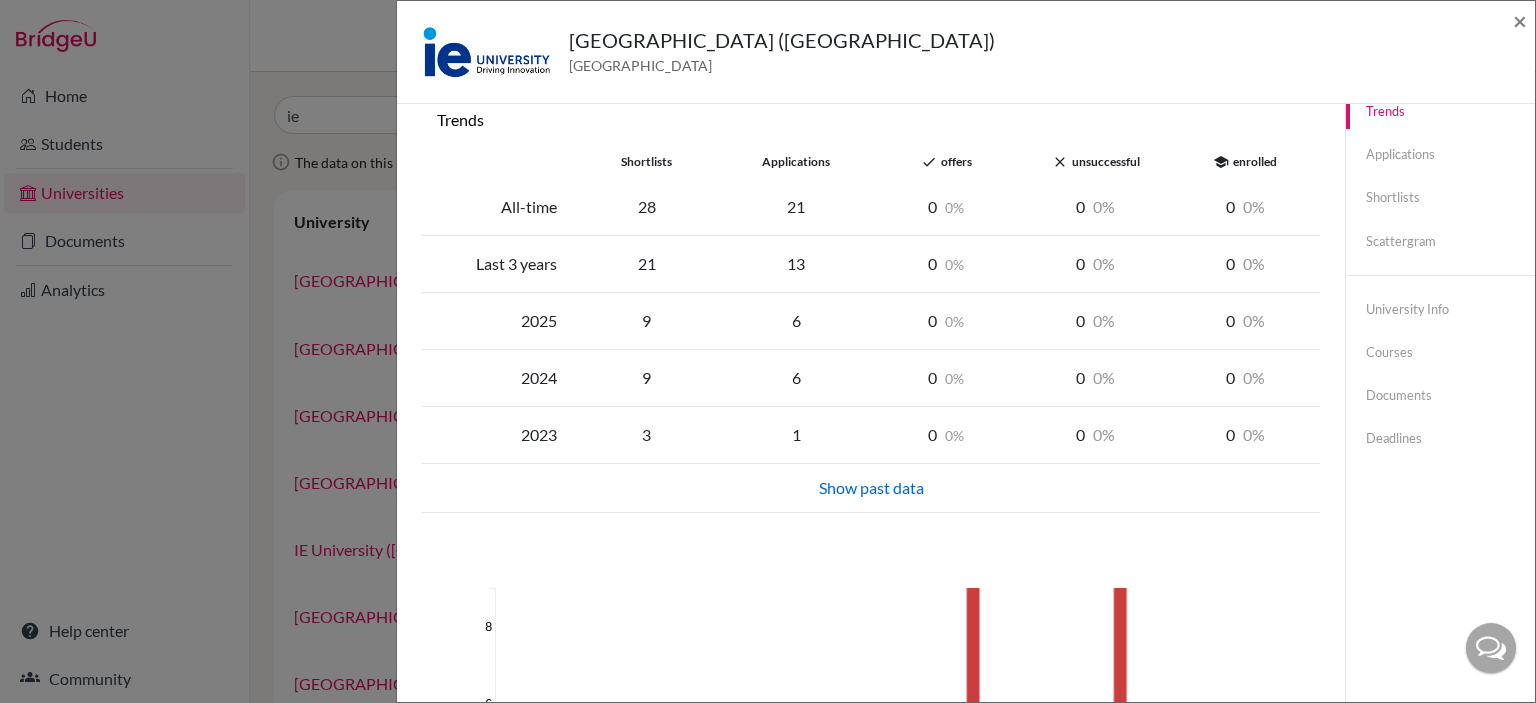 scroll, scrollTop: 0, scrollLeft: 0, axis: both 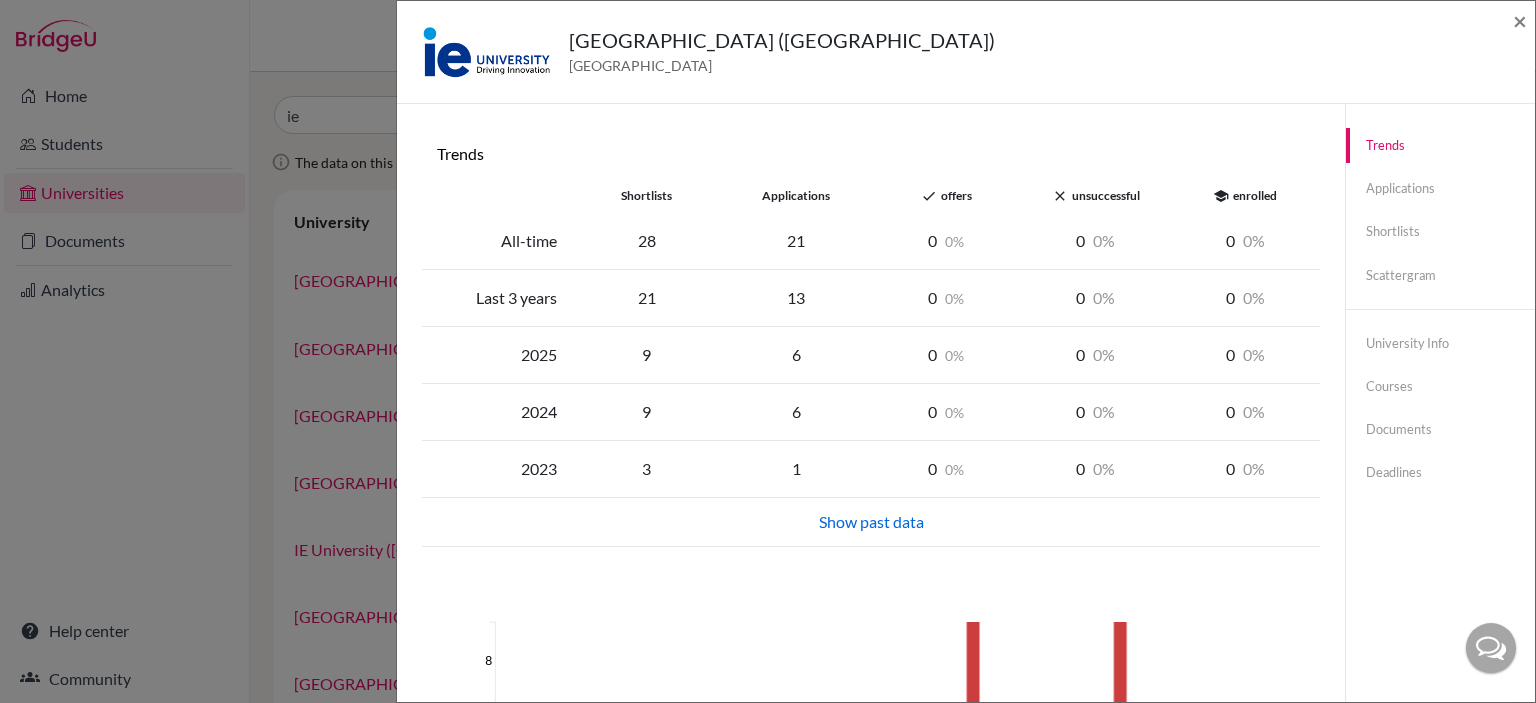 drag, startPoint x: 656, startPoint y: 357, endPoint x: 772, endPoint y: 351, distance: 116.15507 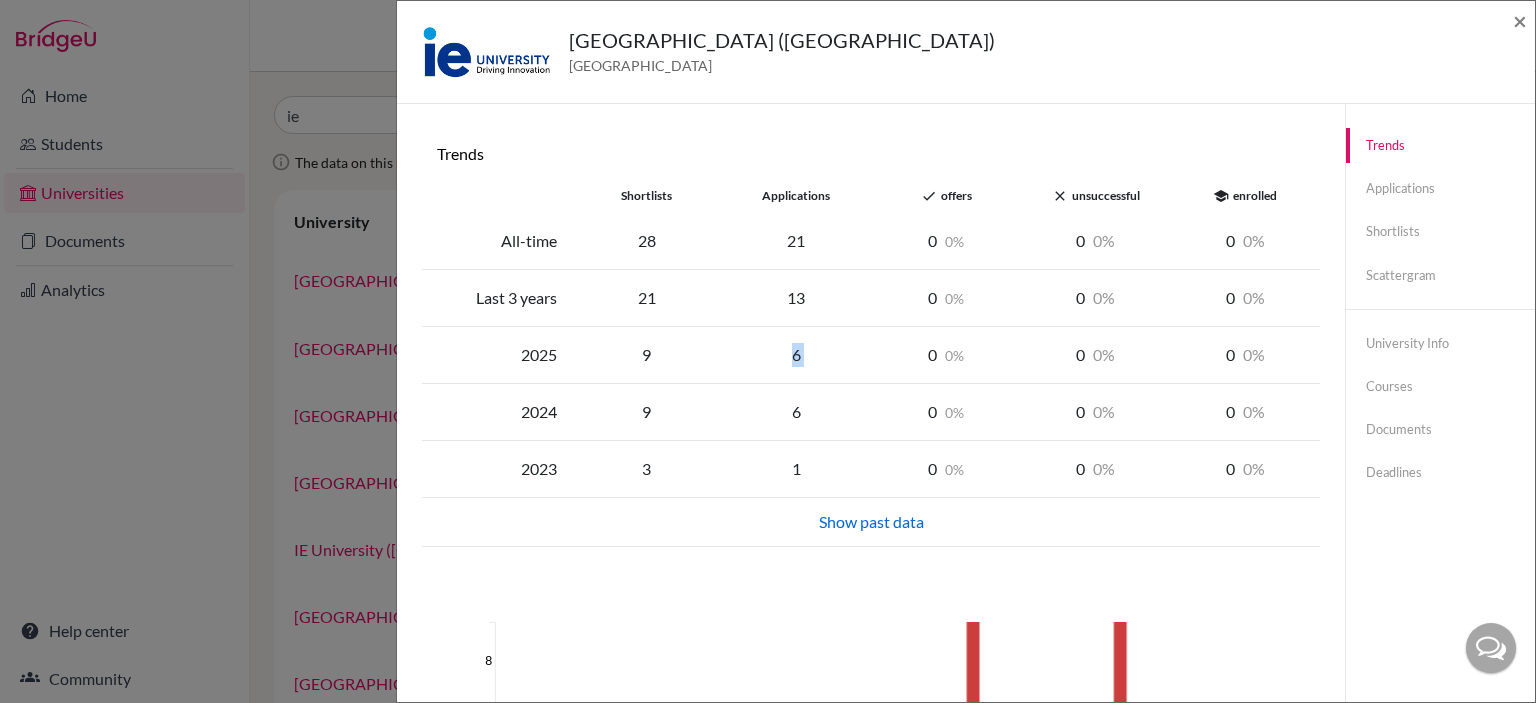 drag, startPoint x: 772, startPoint y: 351, endPoint x: 841, endPoint y: 351, distance: 69 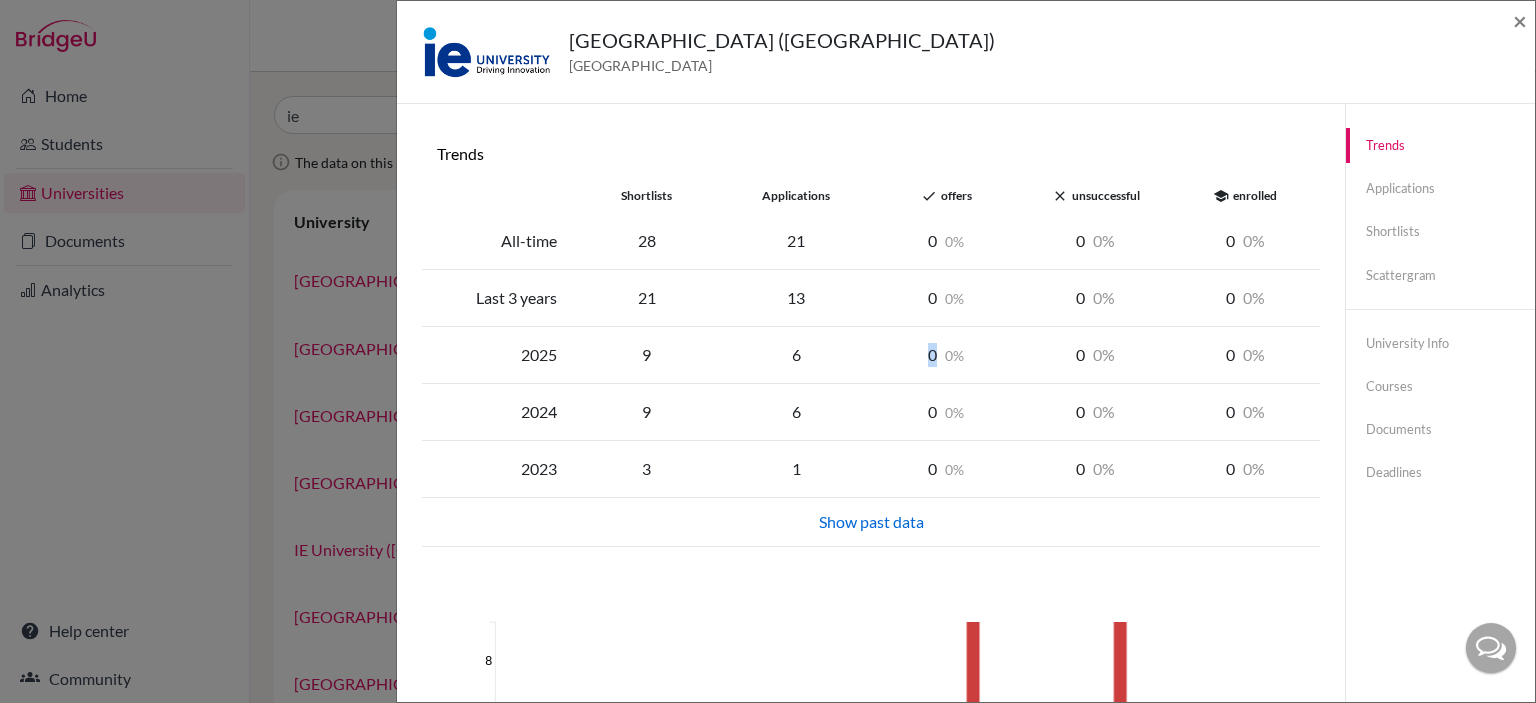 drag, startPoint x: 936, startPoint y: 347, endPoint x: 878, endPoint y: 362, distance: 59.908264 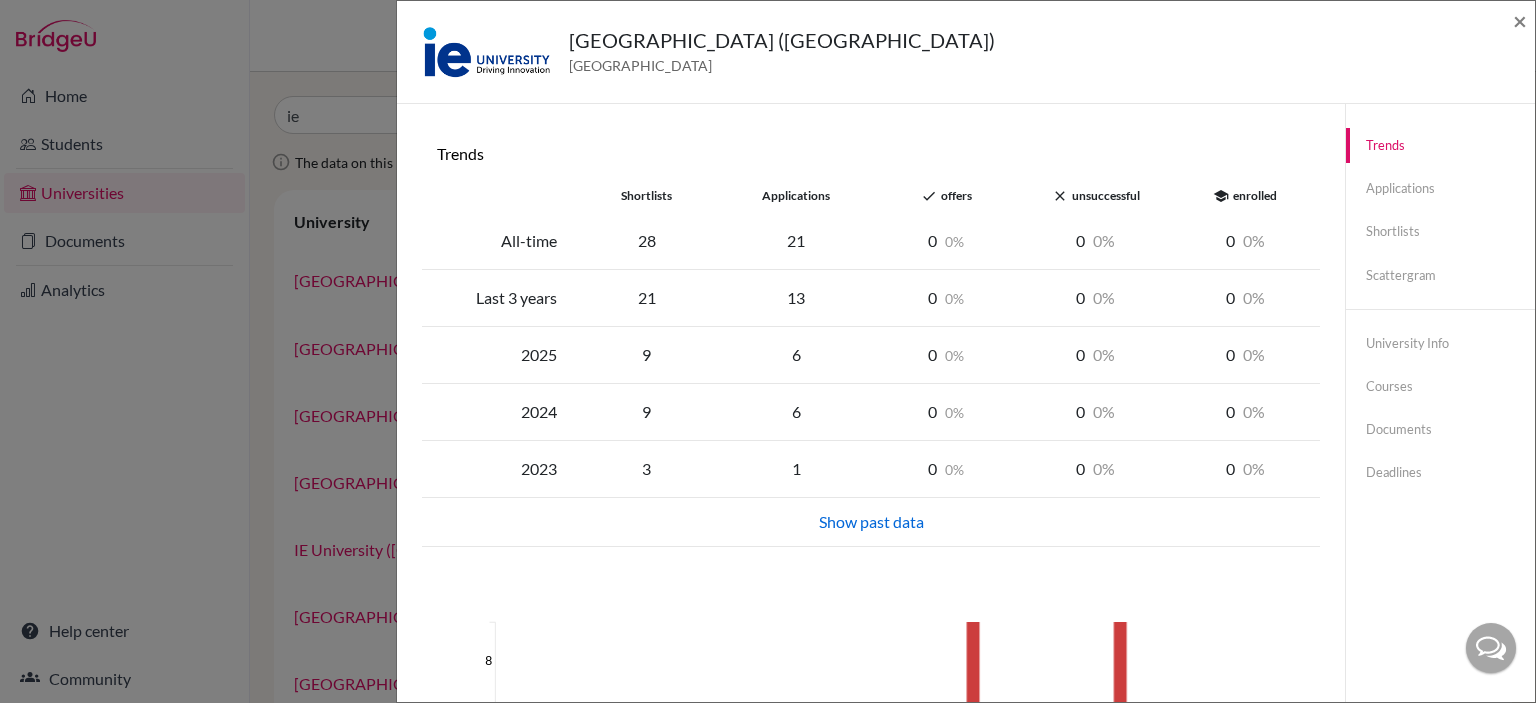 click on "0 0" at bounding box center (1096, 355) 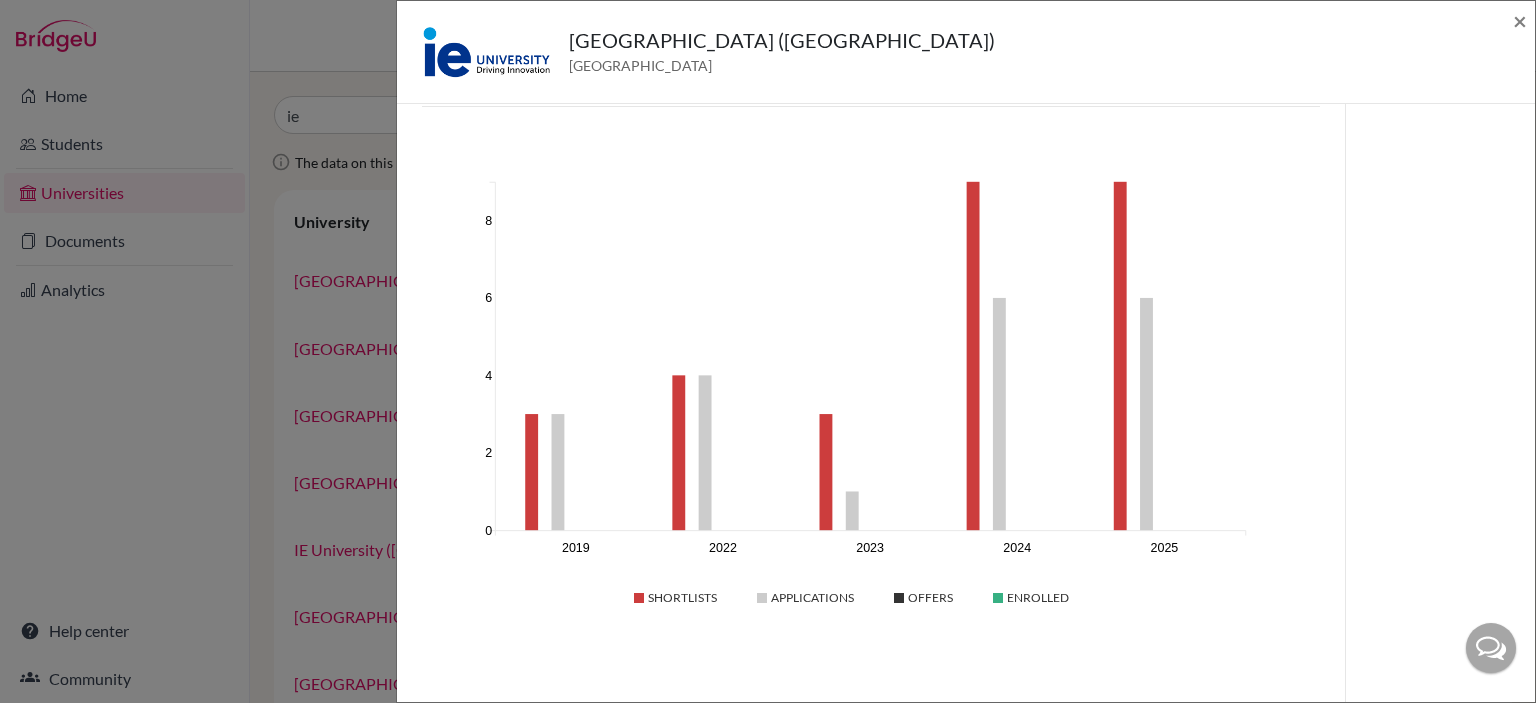 scroll, scrollTop: 488, scrollLeft: 0, axis: vertical 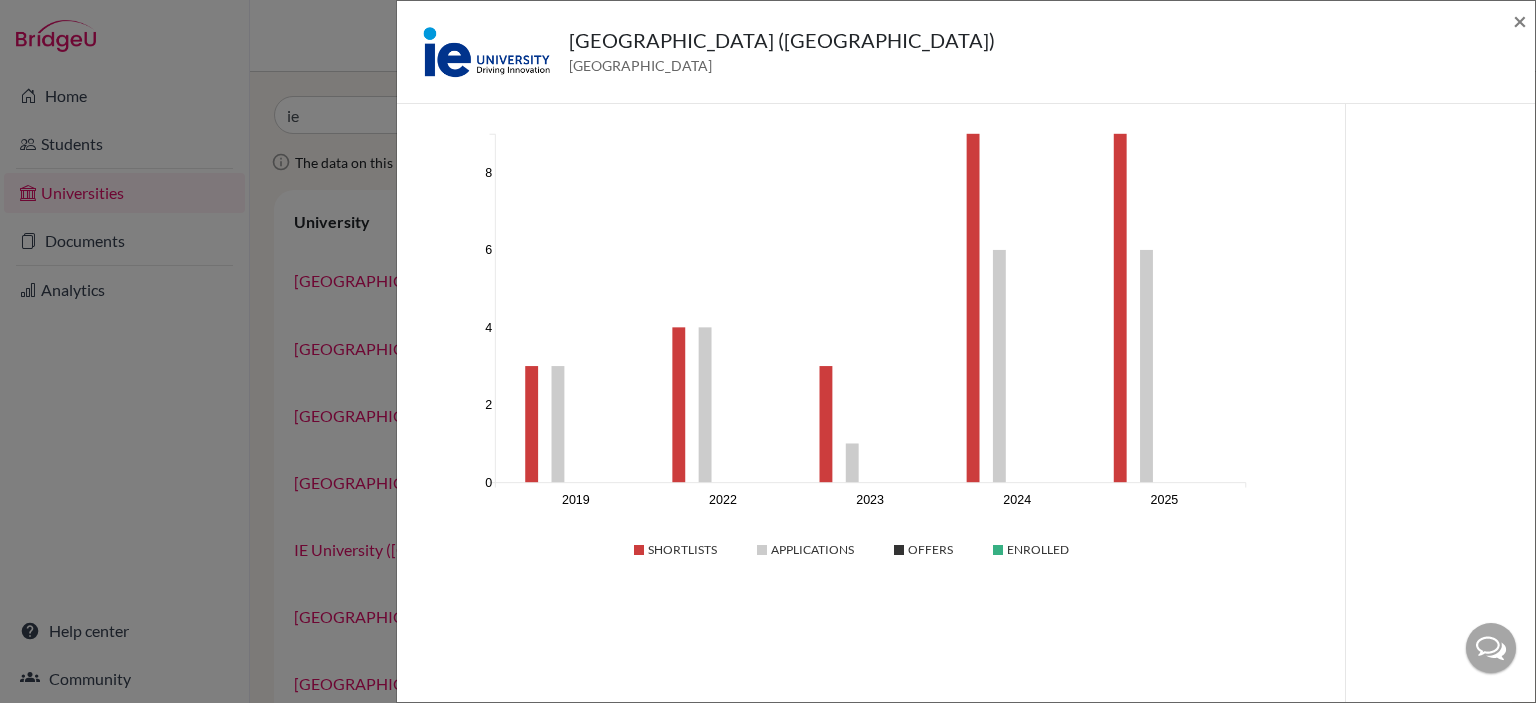 click on "IE University (Madrid) Spain × Trends shortlists applications done offers close unsuccessful school enrolled All-time 28 21 0 0 0 0 0 0 Last 3 years 21 13 0 0 0 0 0 0 2025 9 6 0 0 0 0 0 0 2024 9 6 0 0 0 0 0 0 2023 3 1 0 0 0 0 0 0 Show past data 2019 2022 2023 2024 2025 0 2 4 6 8 Shortlists Applications Offers Enrolled Applications  (23) Student Course Deadline Status Theo Baptista Rolling 28 July 2020 Not sent Yêssa Borges Rolling 28 July 2022 Application Sent Ygor Borges Business Administration Rolling 28 July 2022 Not sent Helena Brinço Behavior and Social Sciences Rolling 28 July 2024 Not sent Maria Clara Campos Business Administration Rolling 28 July 2024 Application Sent Zainab Cheaito Rolling 28 July 2022 Not sent Malu Coelho Rolling 28 July 2025 Not sent Maria Felipe Unknown Not Attending Mauricio Fonseca Regular Not sent Pedro José Fonseca Rolling 28 July 2025 Application Sent Raquel França Business Administration Rolling 28 July 2024 Not sent Felipe Geis Business Administration Rolling Not sent" 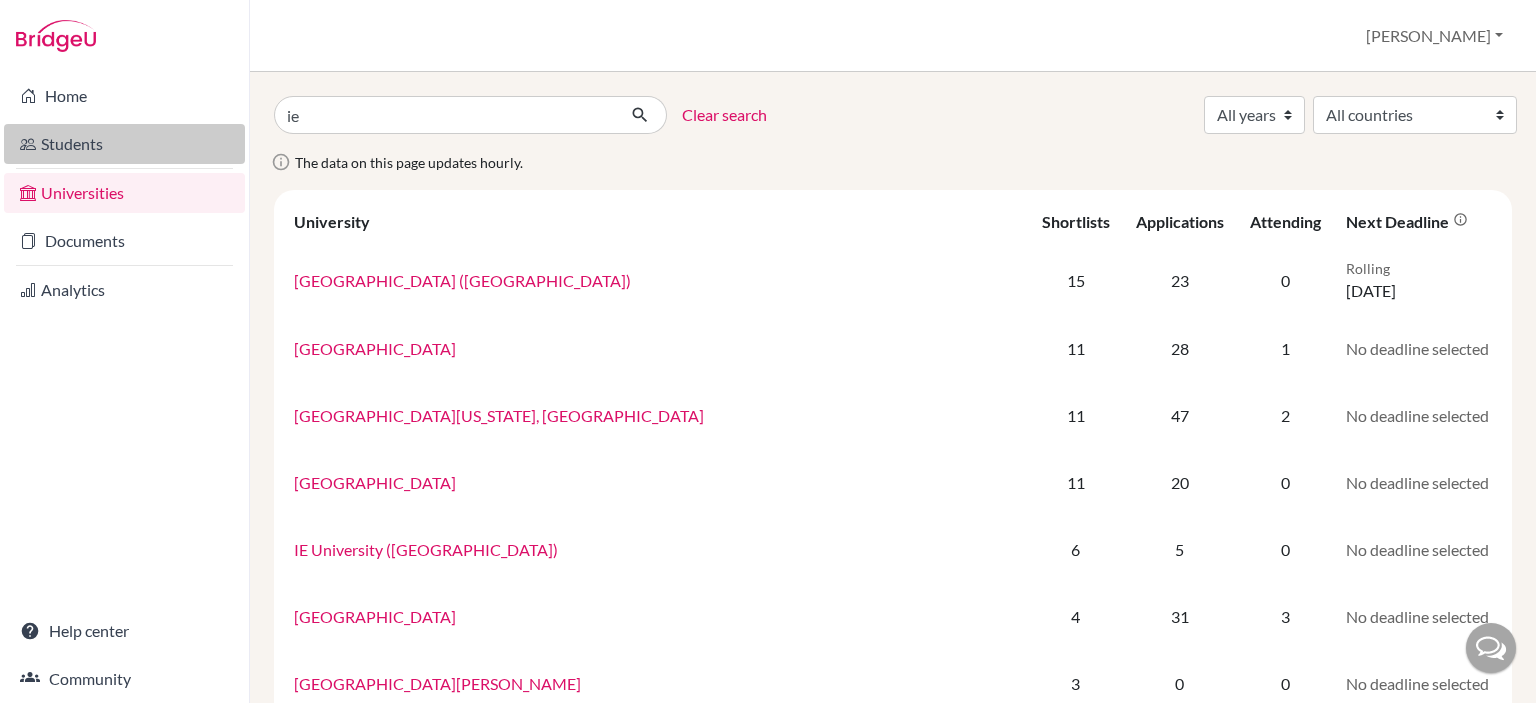 click on "Students" at bounding box center (124, 144) 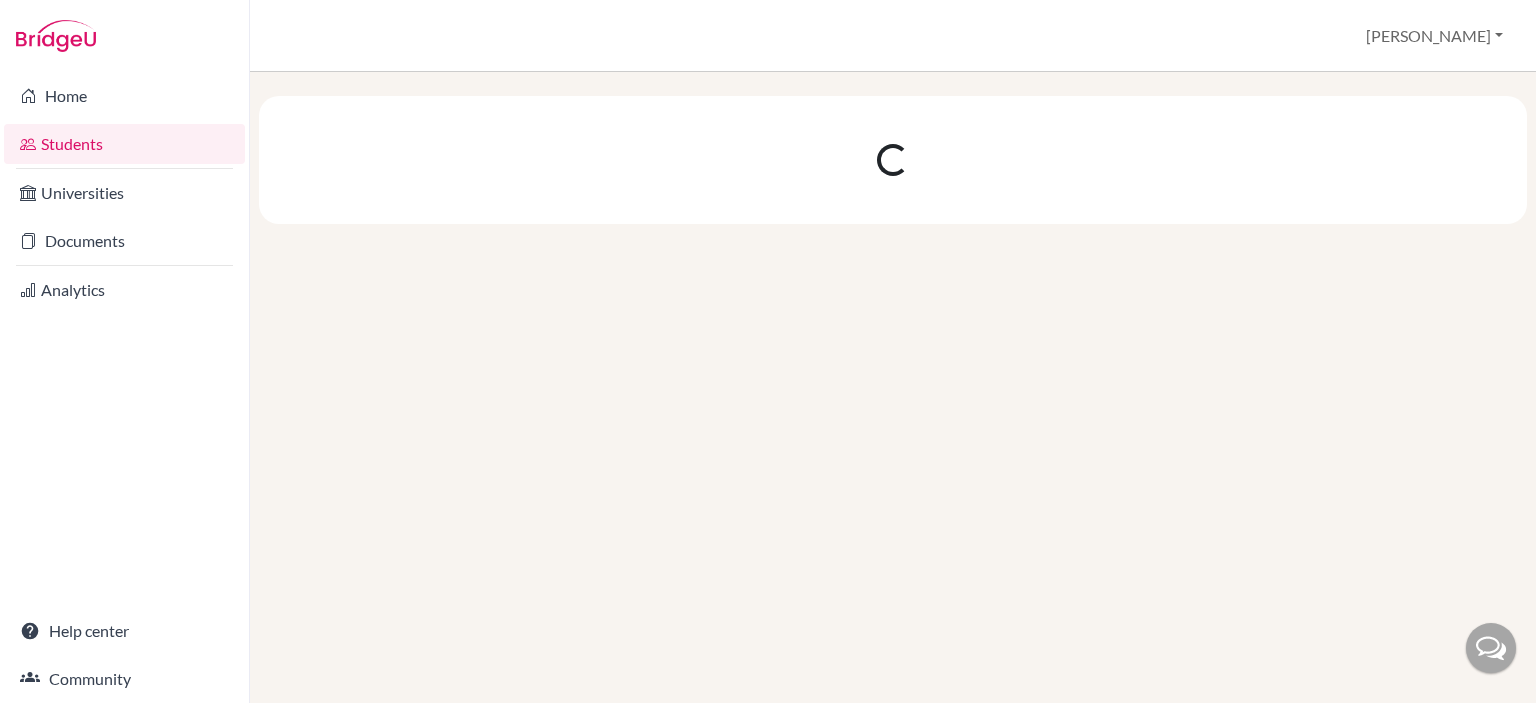 scroll, scrollTop: 0, scrollLeft: 0, axis: both 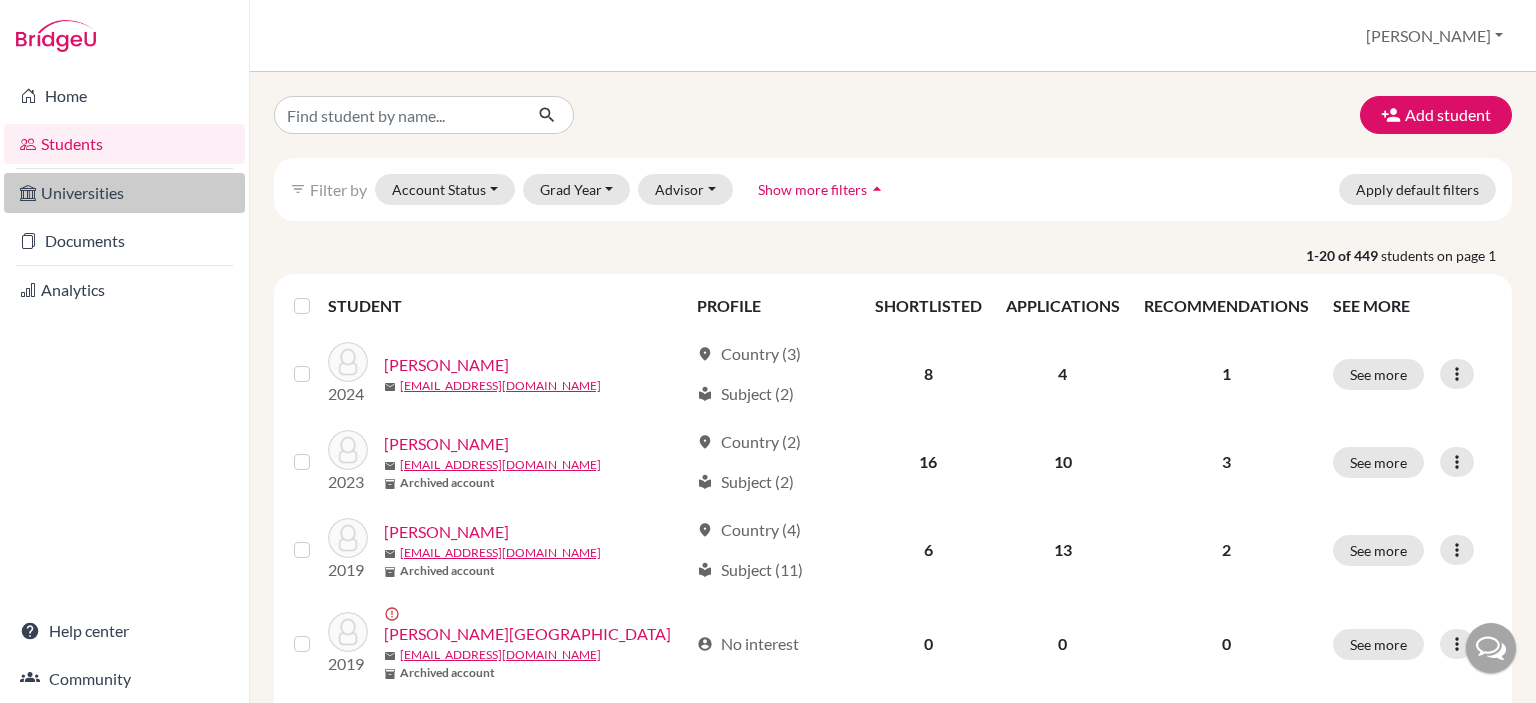 click on "Universities" at bounding box center (124, 193) 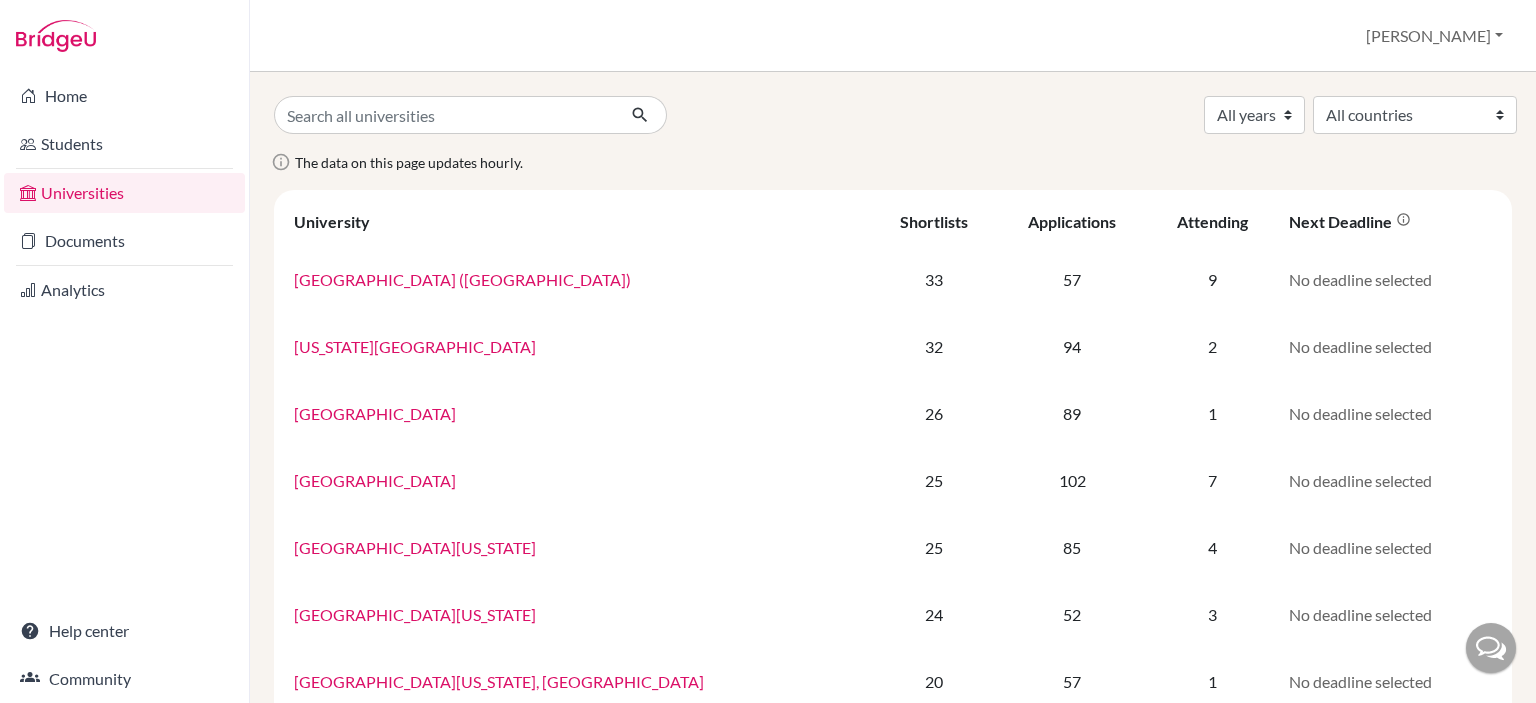 scroll, scrollTop: 0, scrollLeft: 0, axis: both 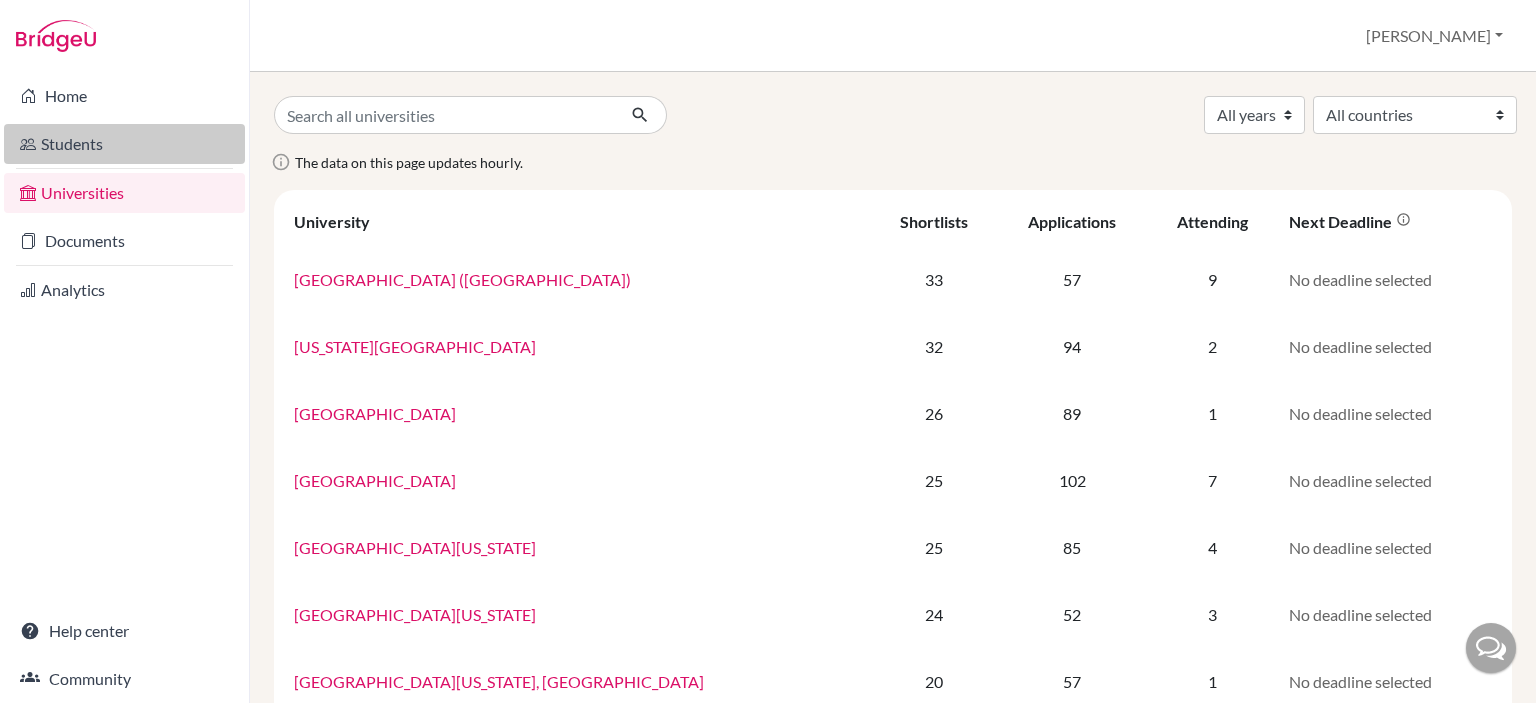 click on "Students" at bounding box center [124, 144] 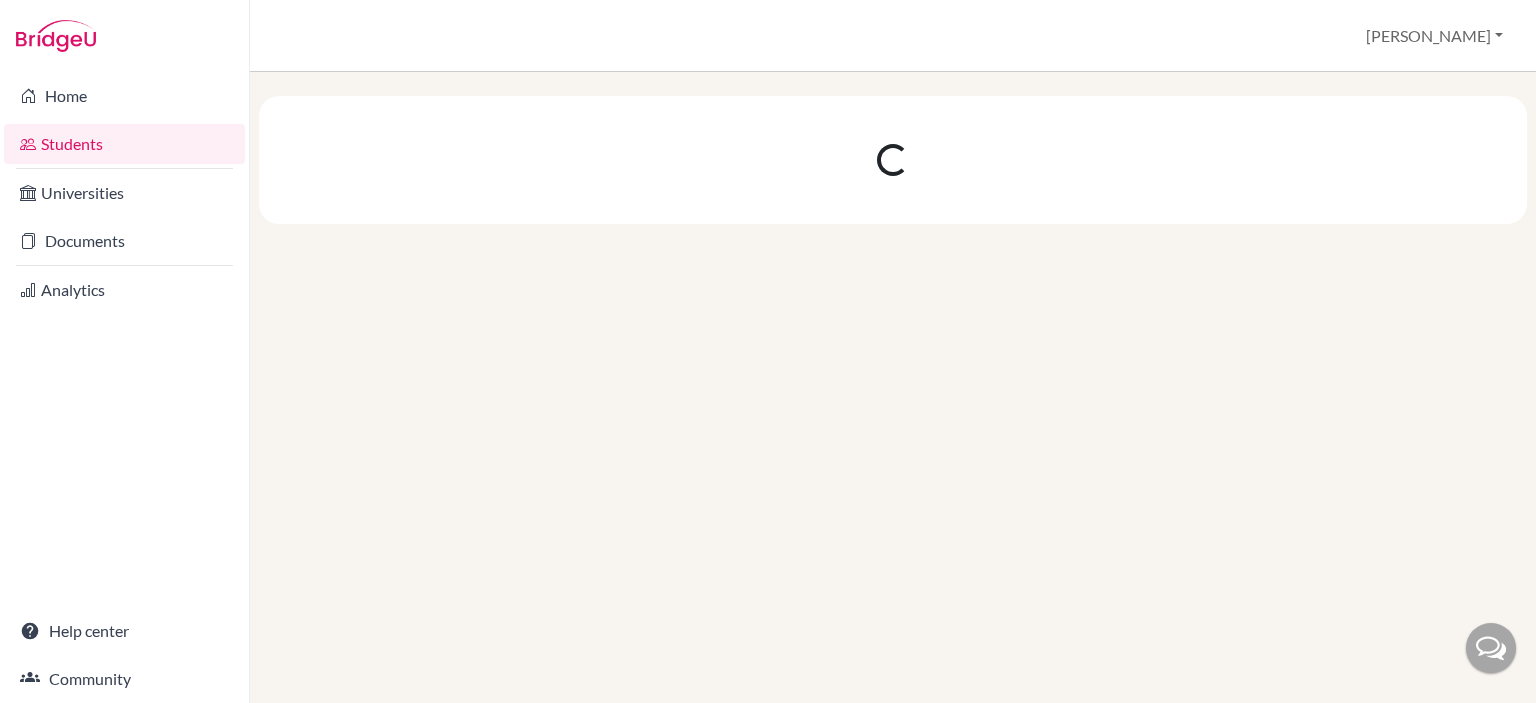 scroll, scrollTop: 0, scrollLeft: 0, axis: both 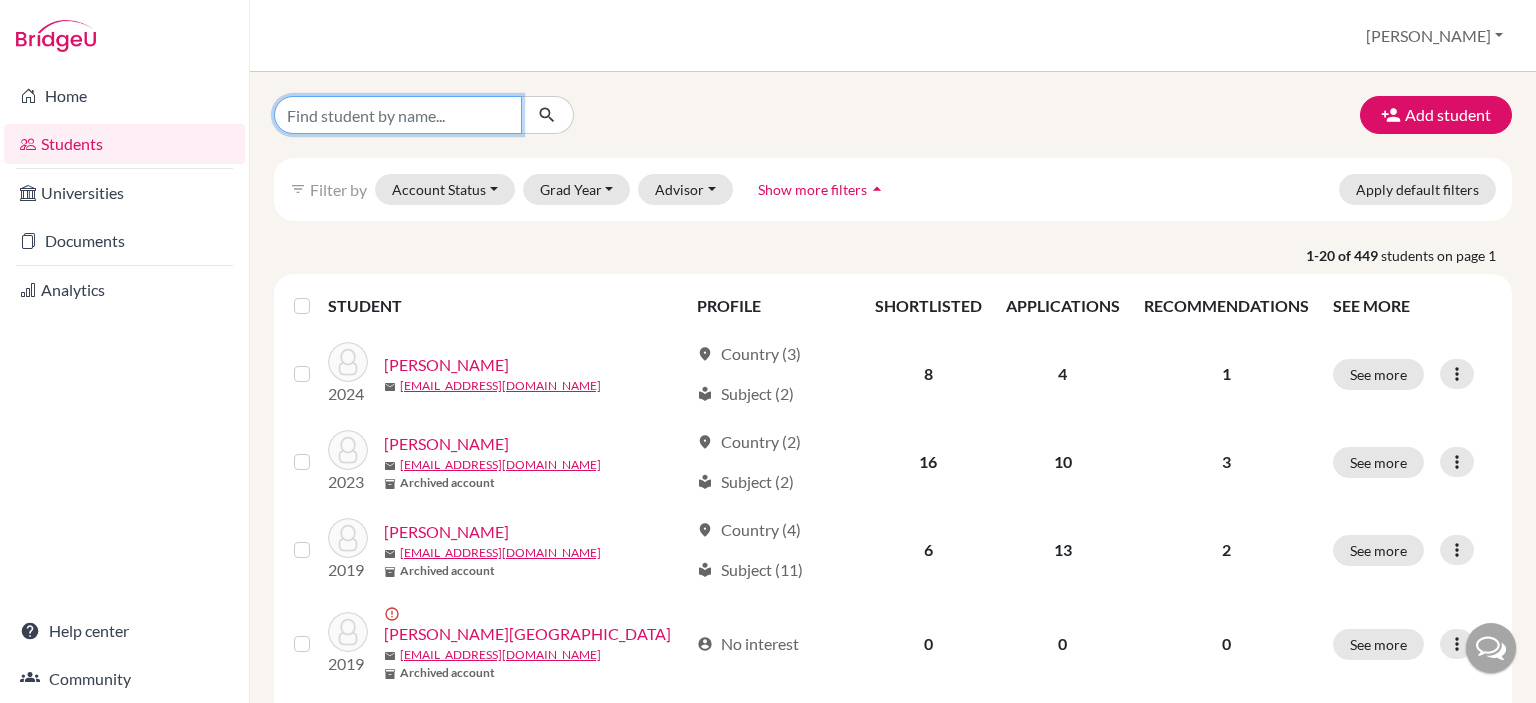 click at bounding box center [398, 115] 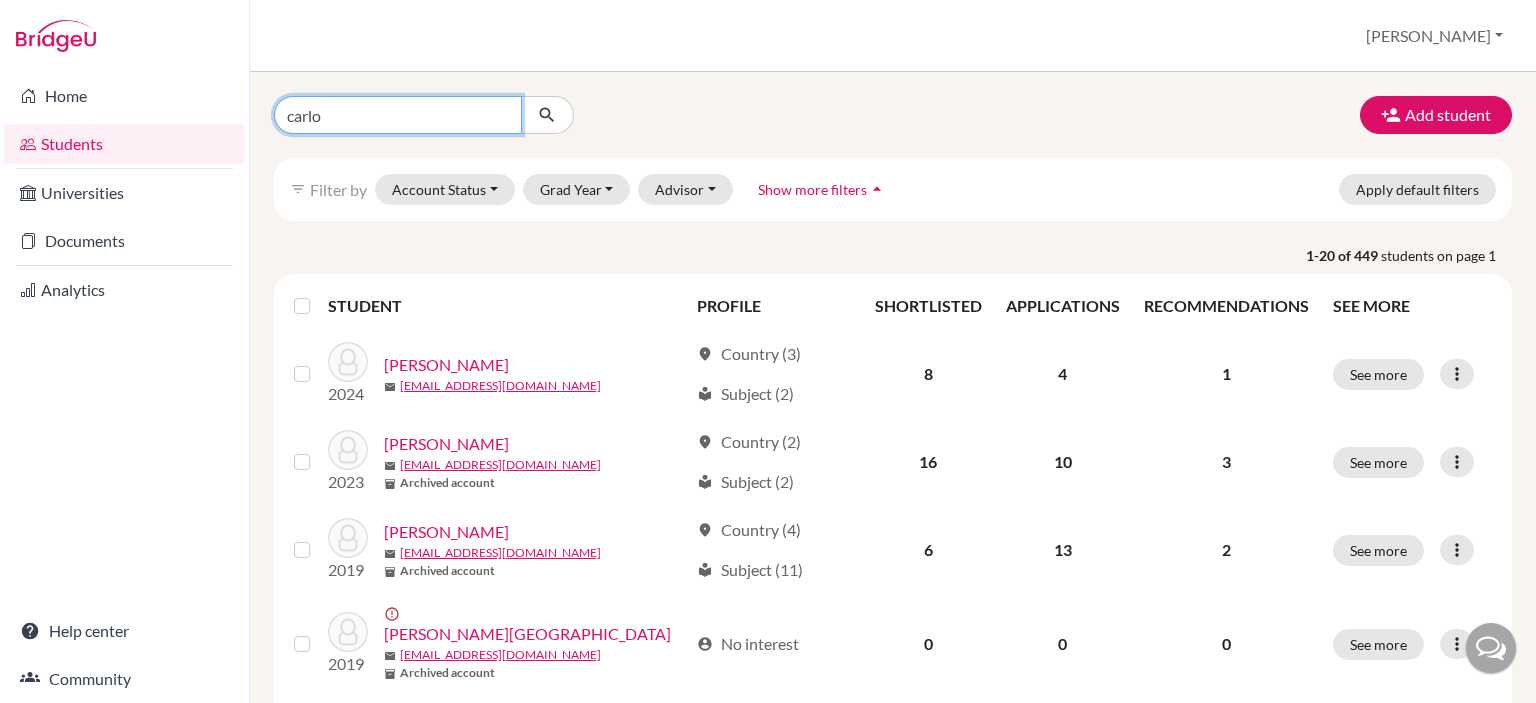 type on "[PERSON_NAME]" 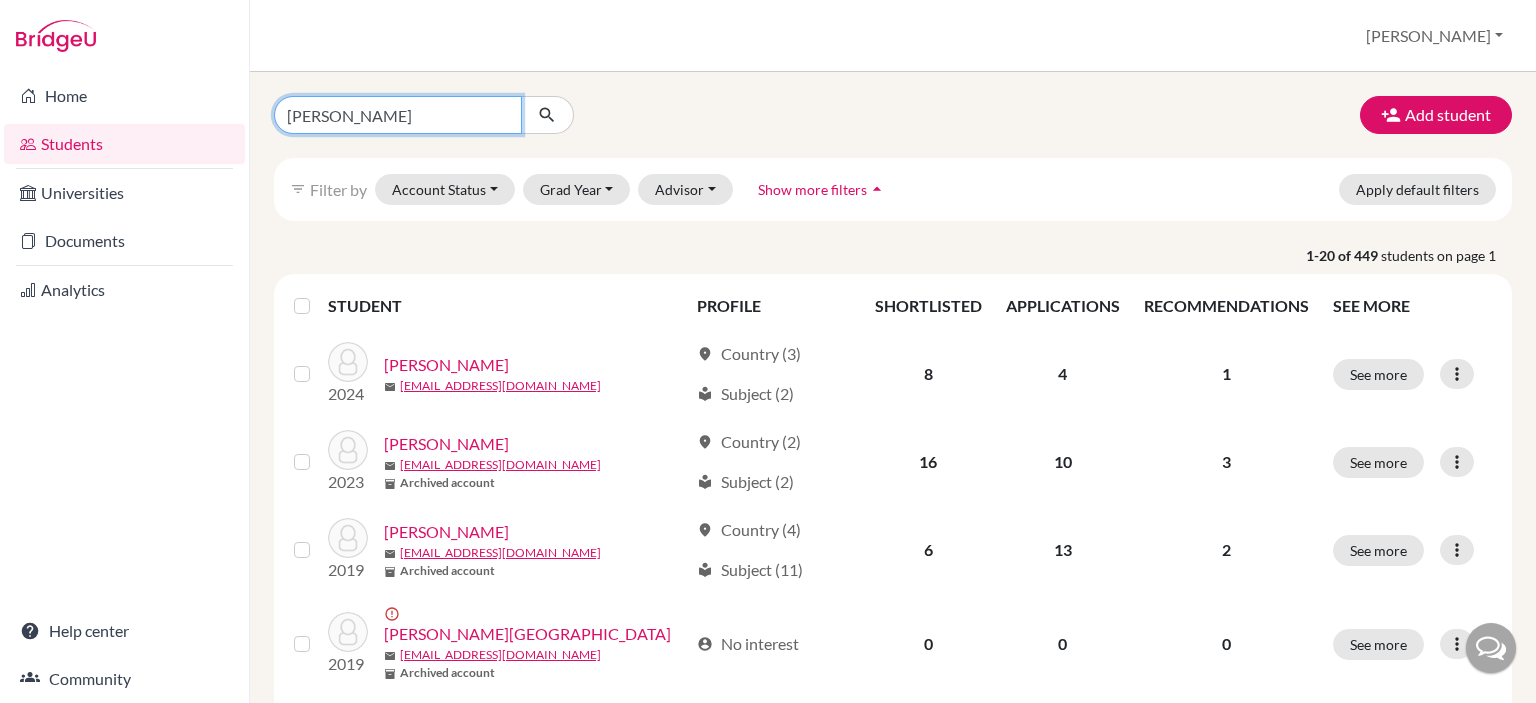 click at bounding box center [547, 115] 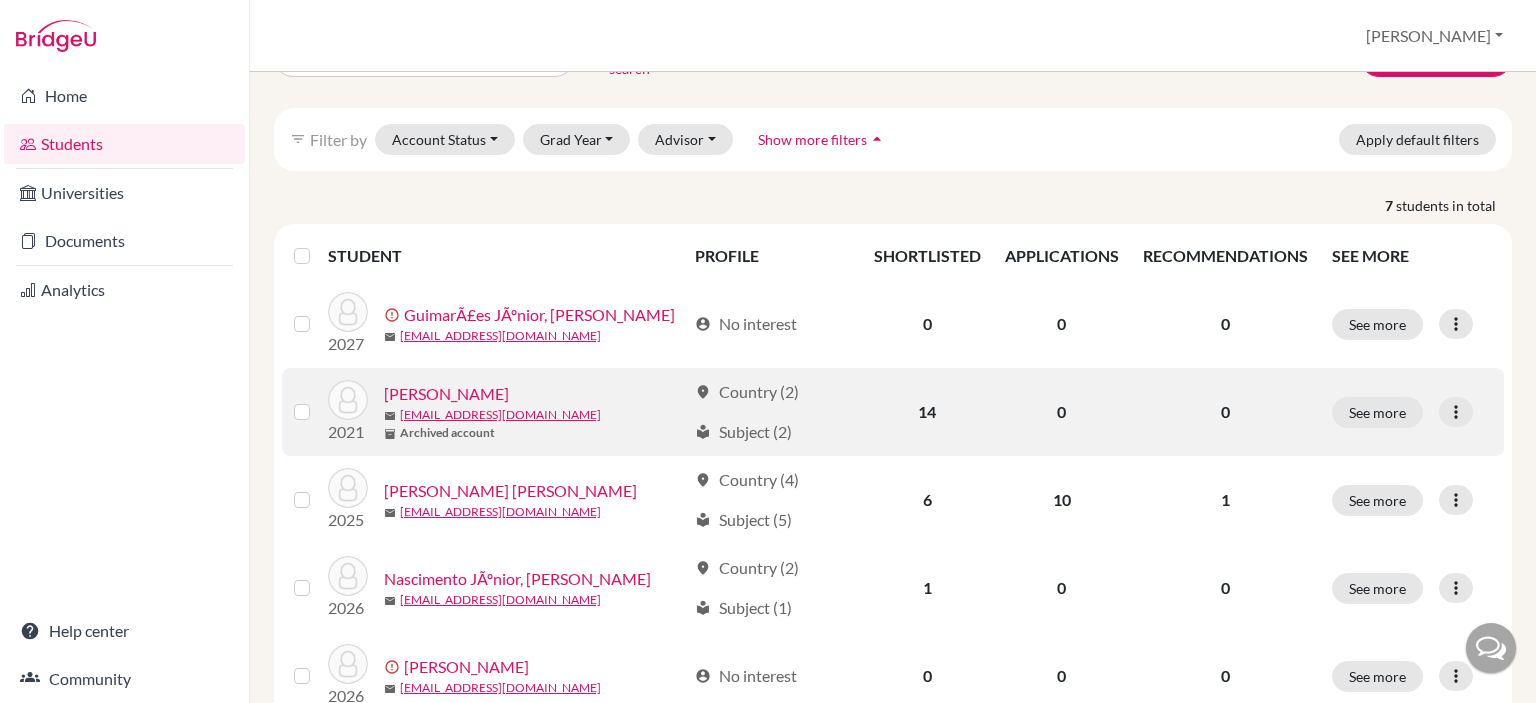 scroll, scrollTop: 100, scrollLeft: 0, axis: vertical 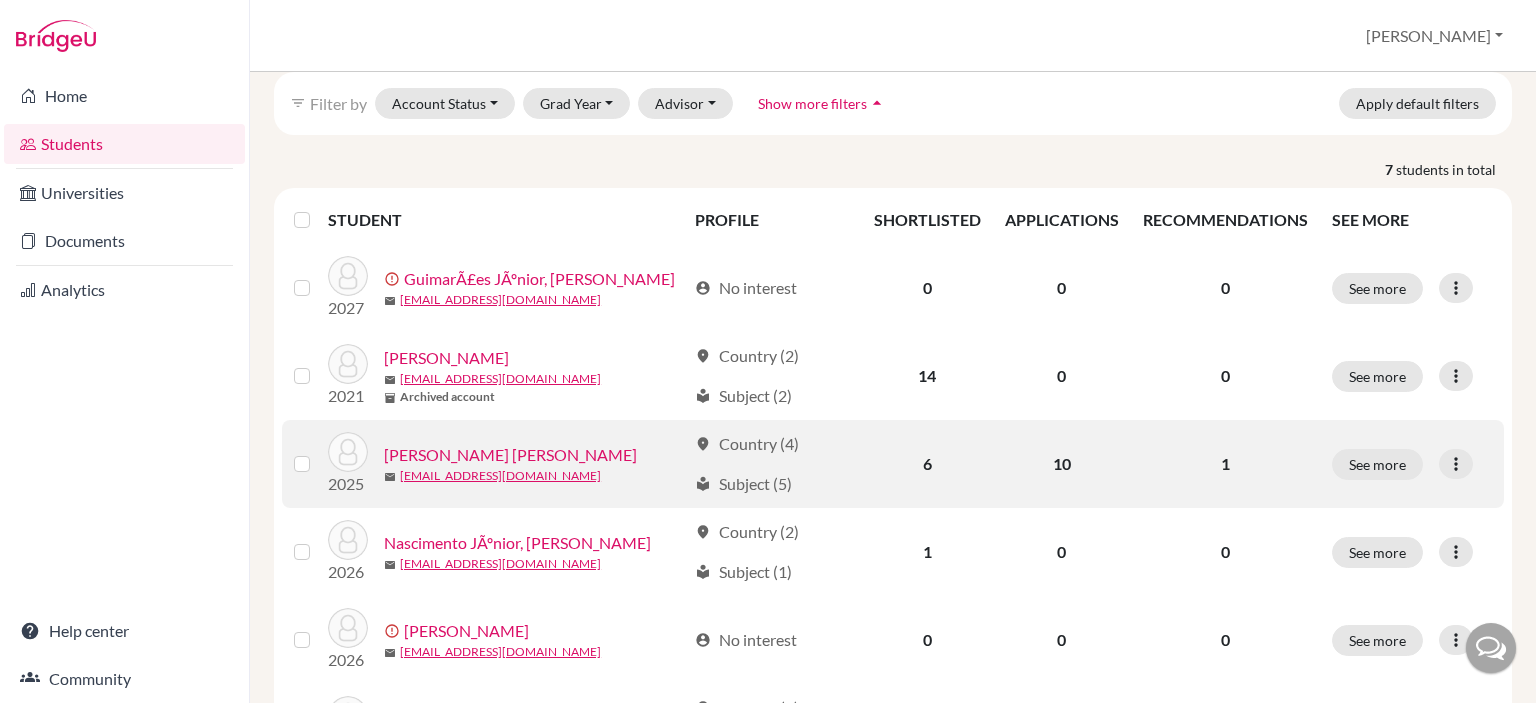 click on "[PERSON_NAME] [PERSON_NAME]" at bounding box center (510, 455) 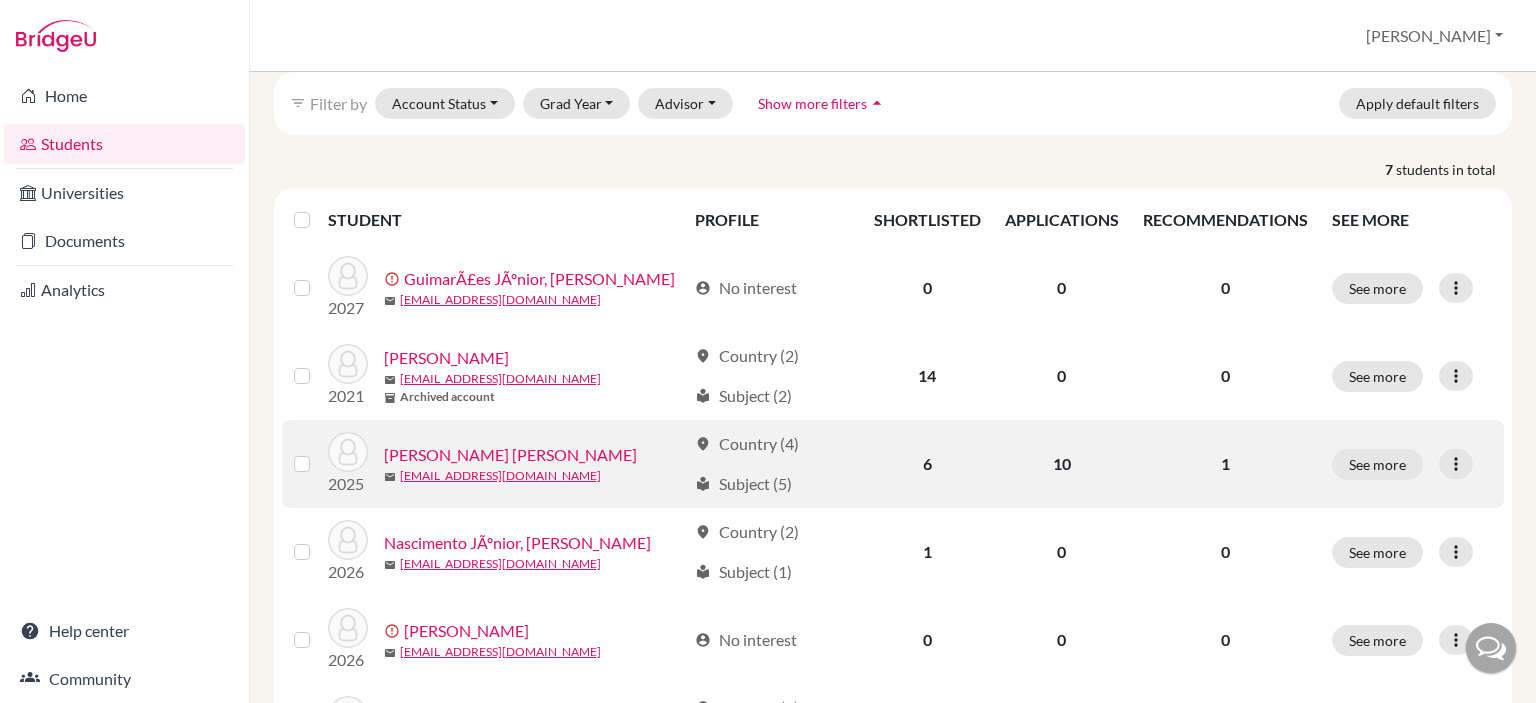scroll, scrollTop: 0, scrollLeft: 0, axis: both 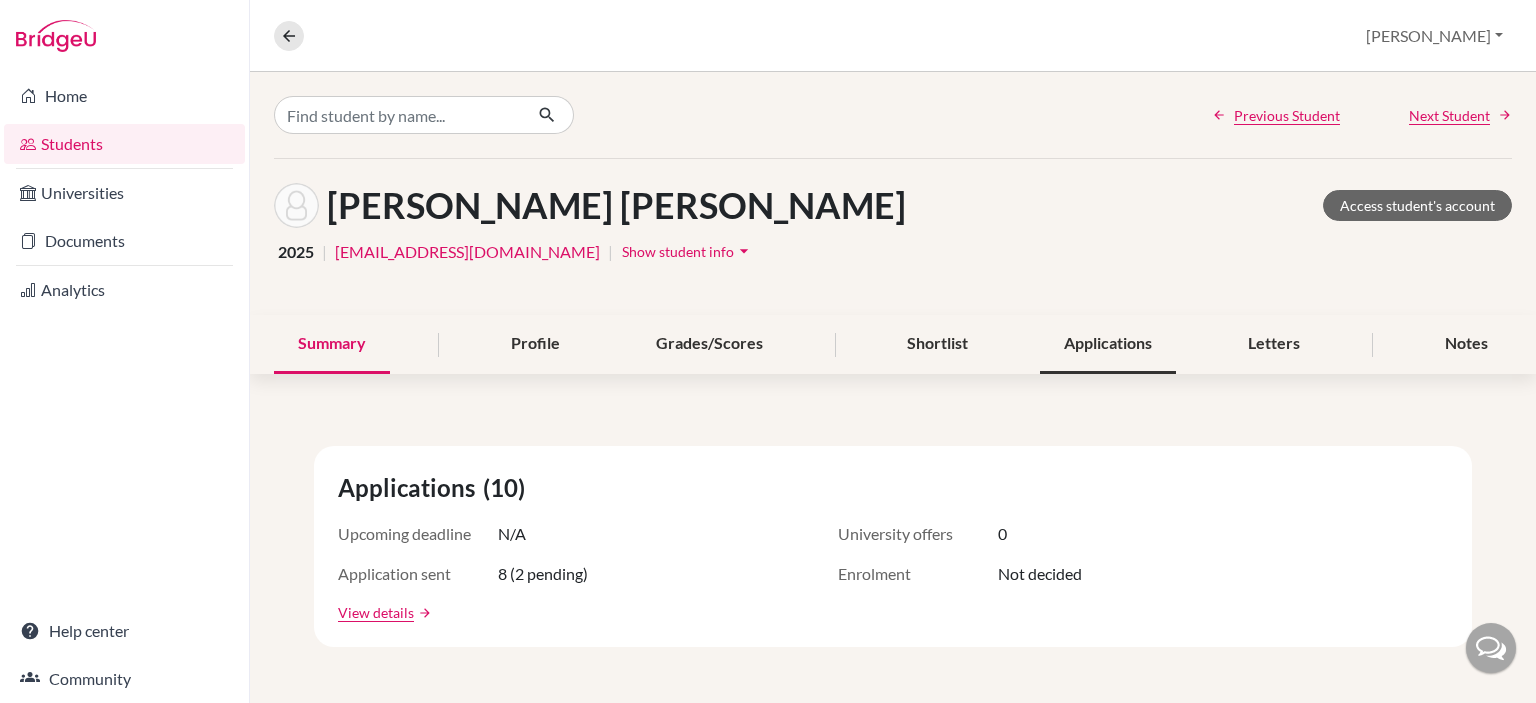 click on "Applications" at bounding box center (1108, 344) 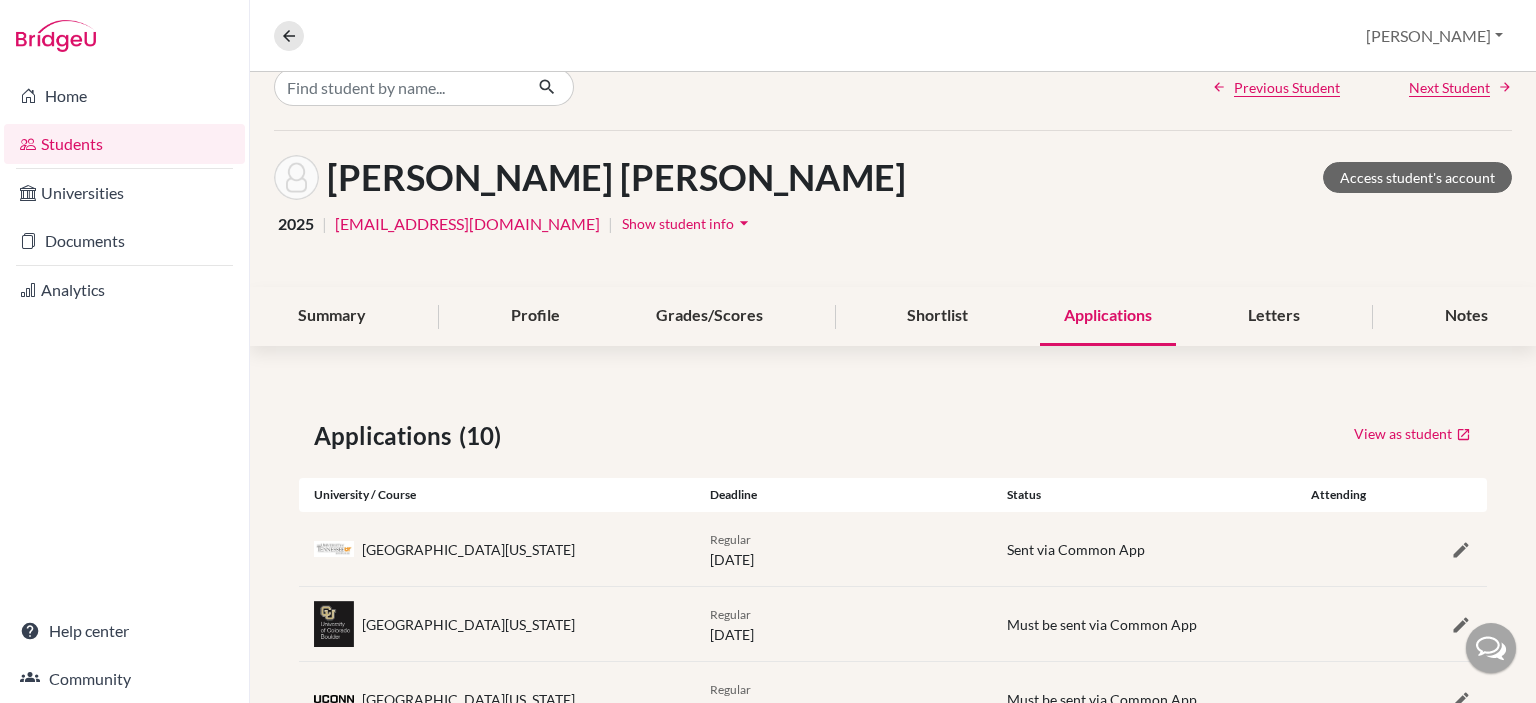 scroll, scrollTop: 25, scrollLeft: 0, axis: vertical 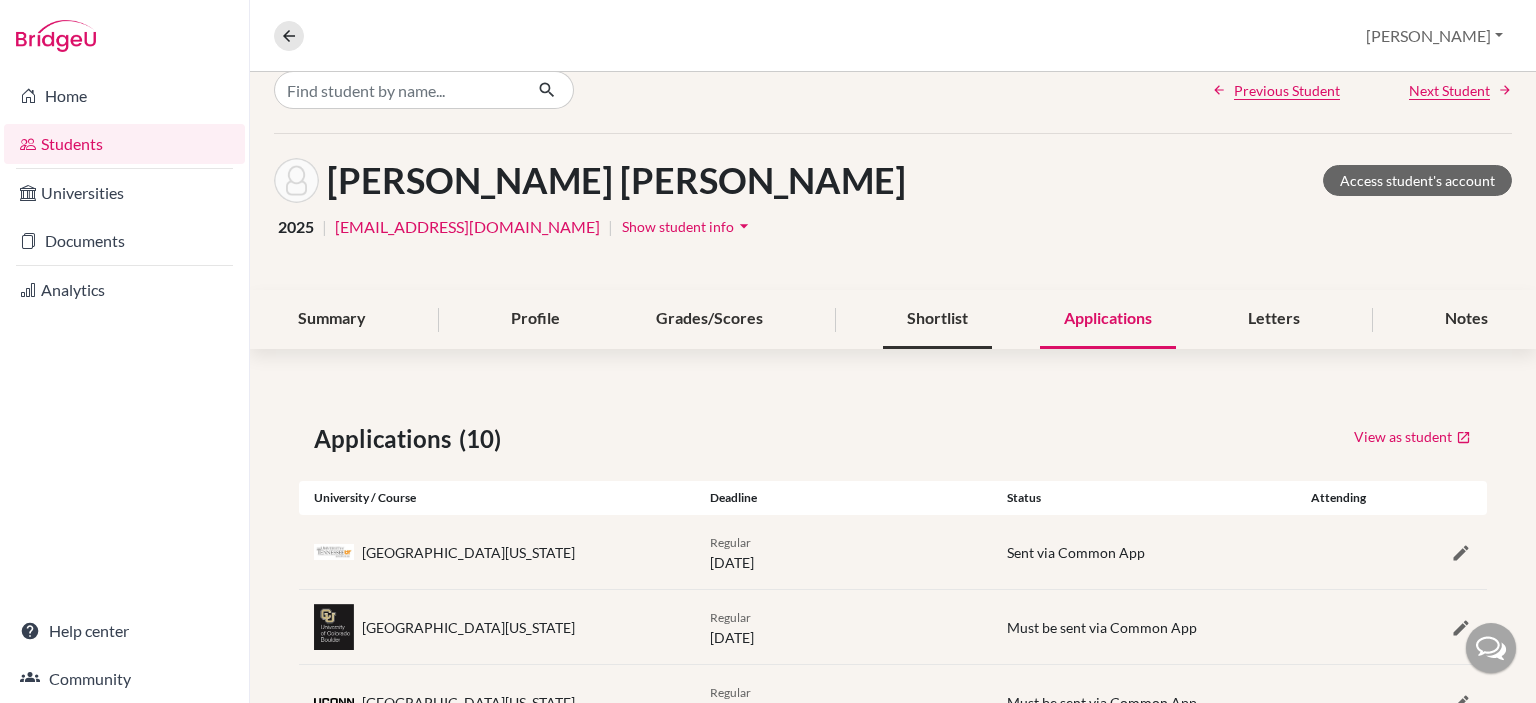click on "Shortlist" at bounding box center [937, 319] 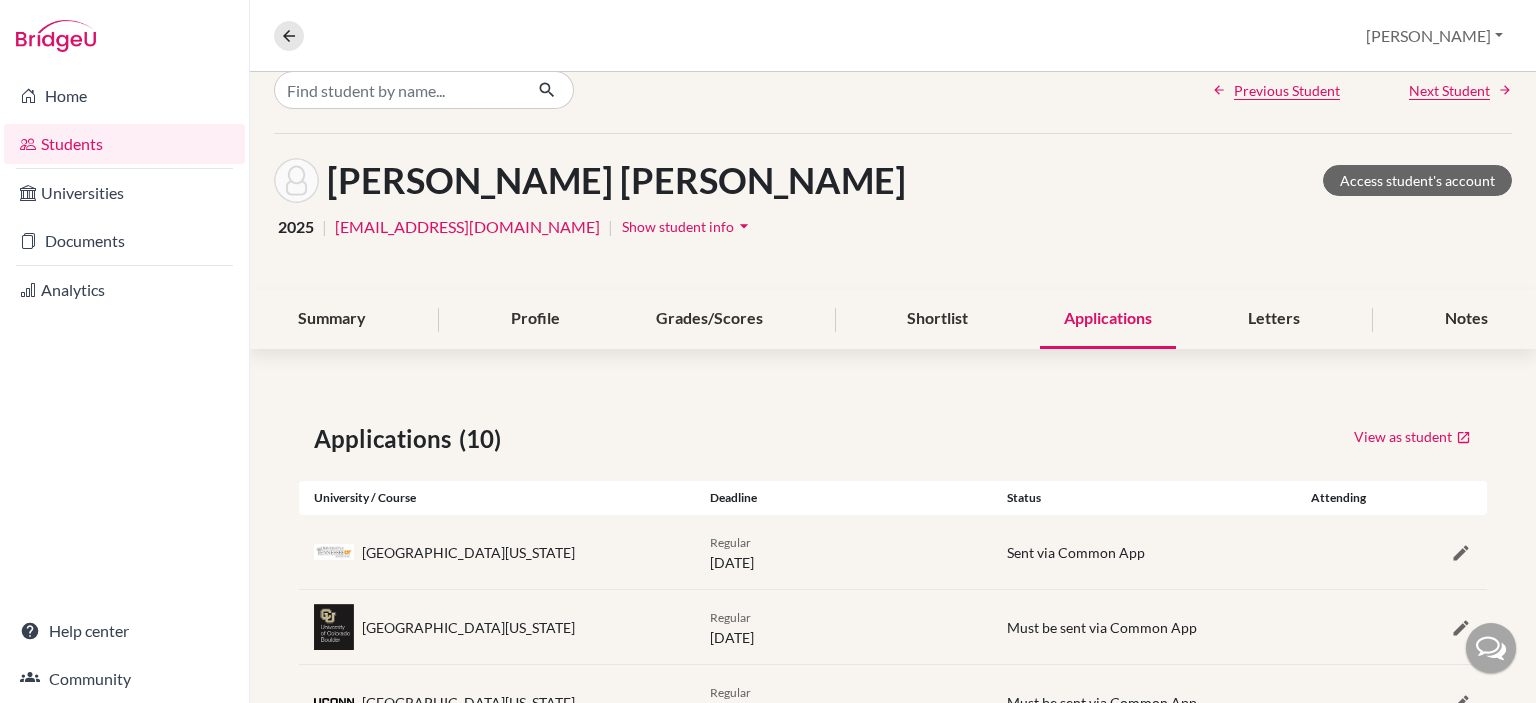 scroll, scrollTop: 0, scrollLeft: 0, axis: both 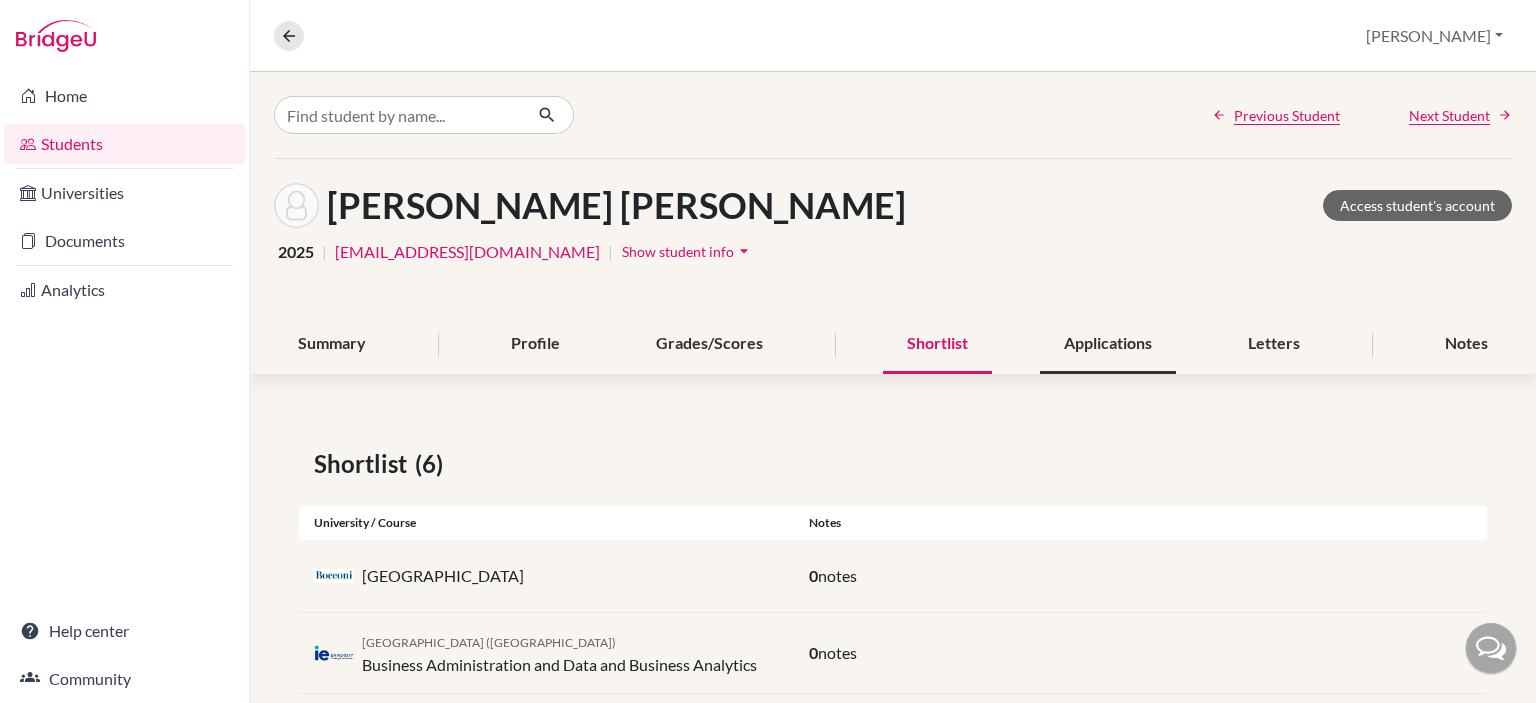 click on "Applications" at bounding box center (1108, 344) 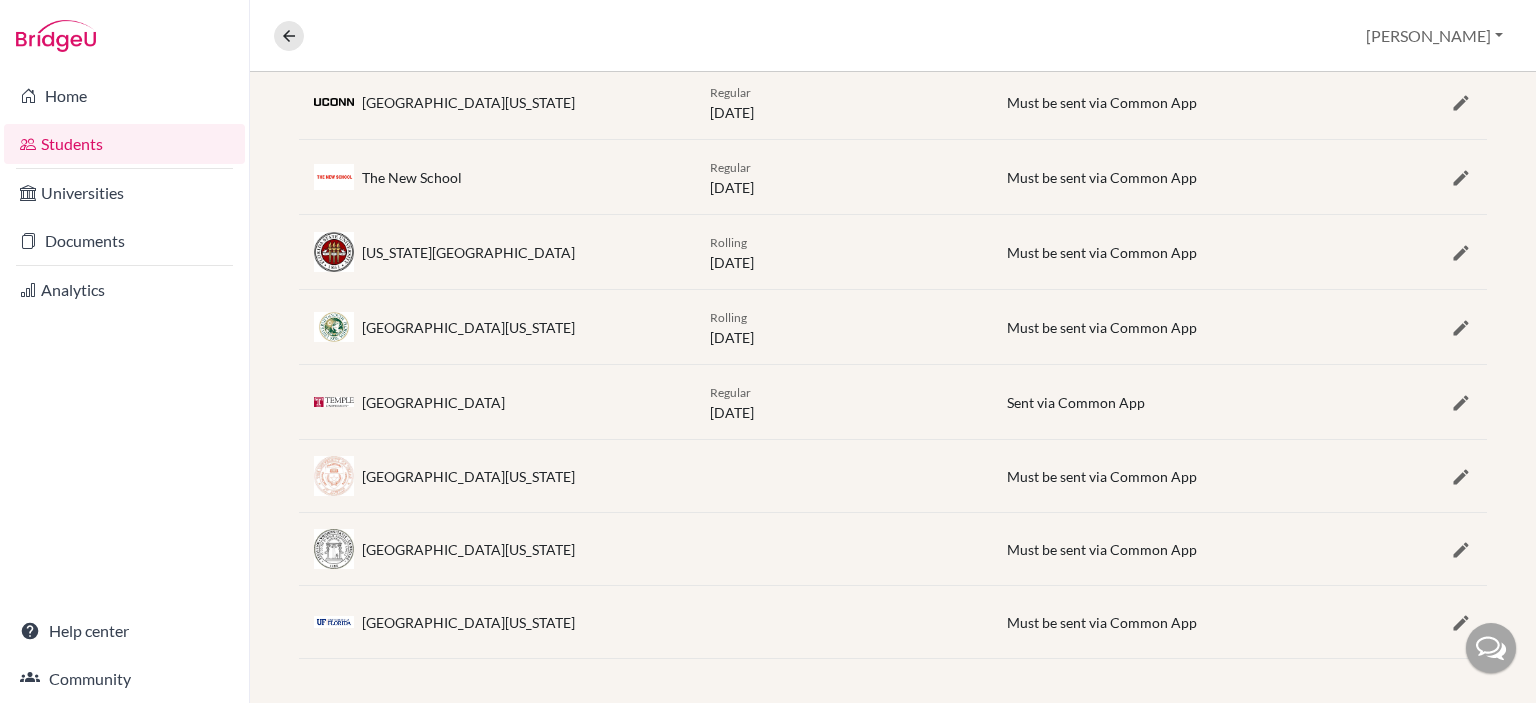 scroll, scrollTop: 0, scrollLeft: 0, axis: both 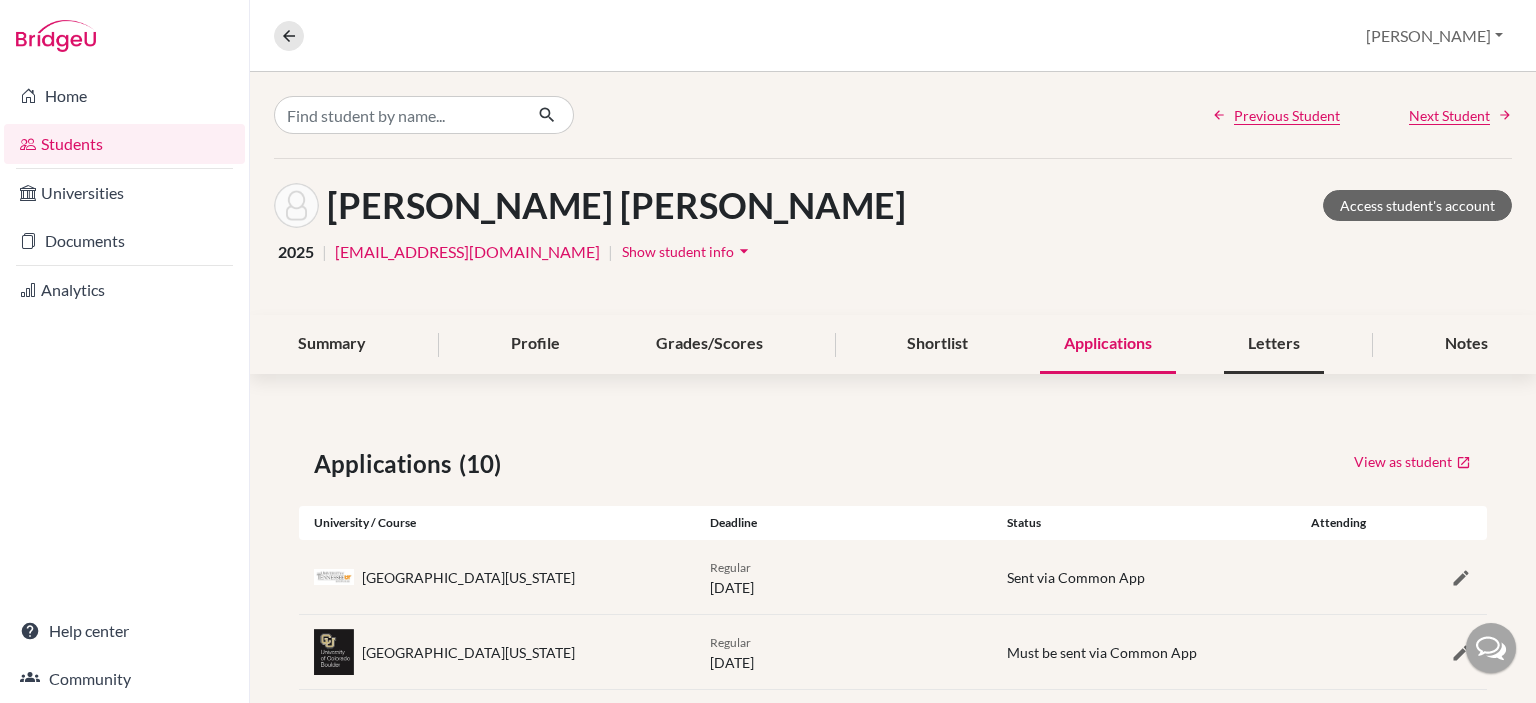 click on "Letters" at bounding box center [1274, 344] 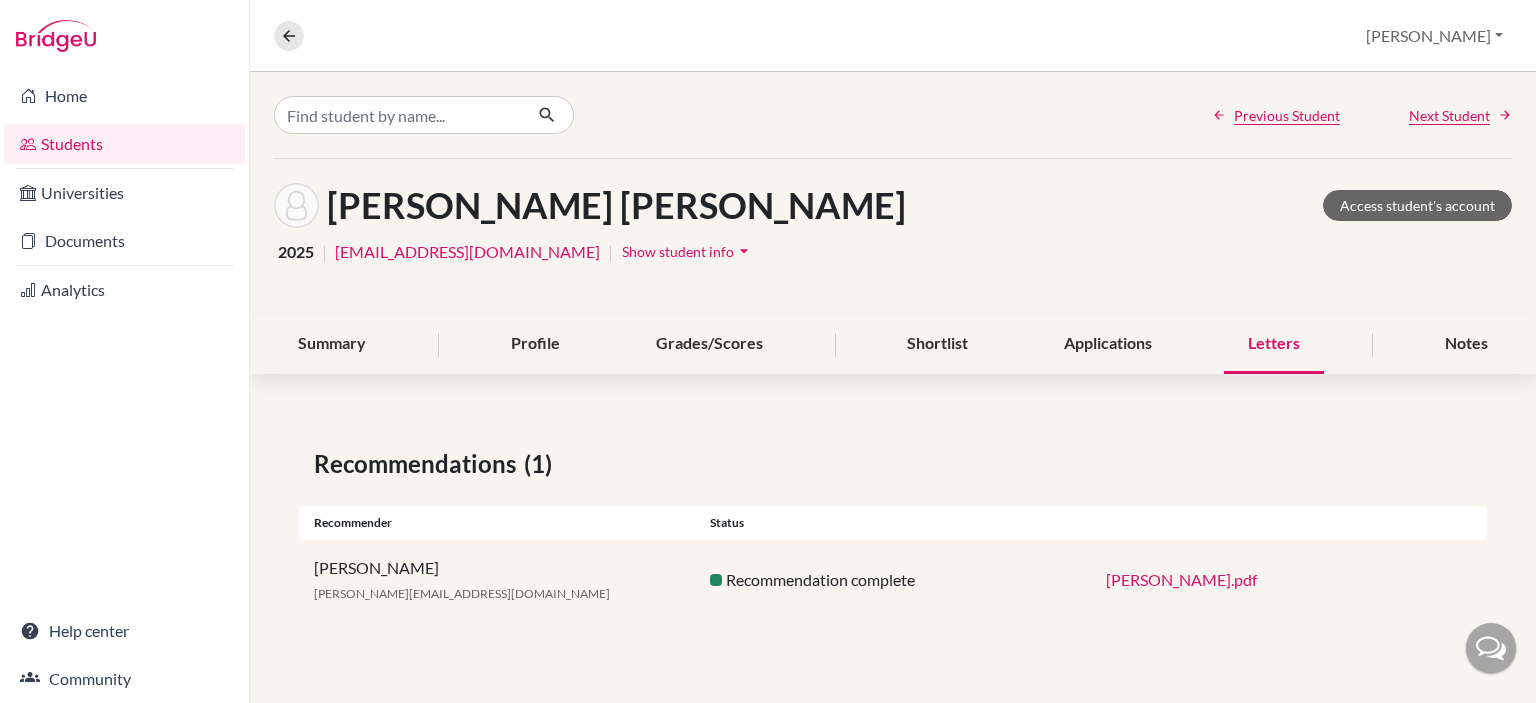 click on "[PERSON_NAME].pdf" at bounding box center [1181, 579] 